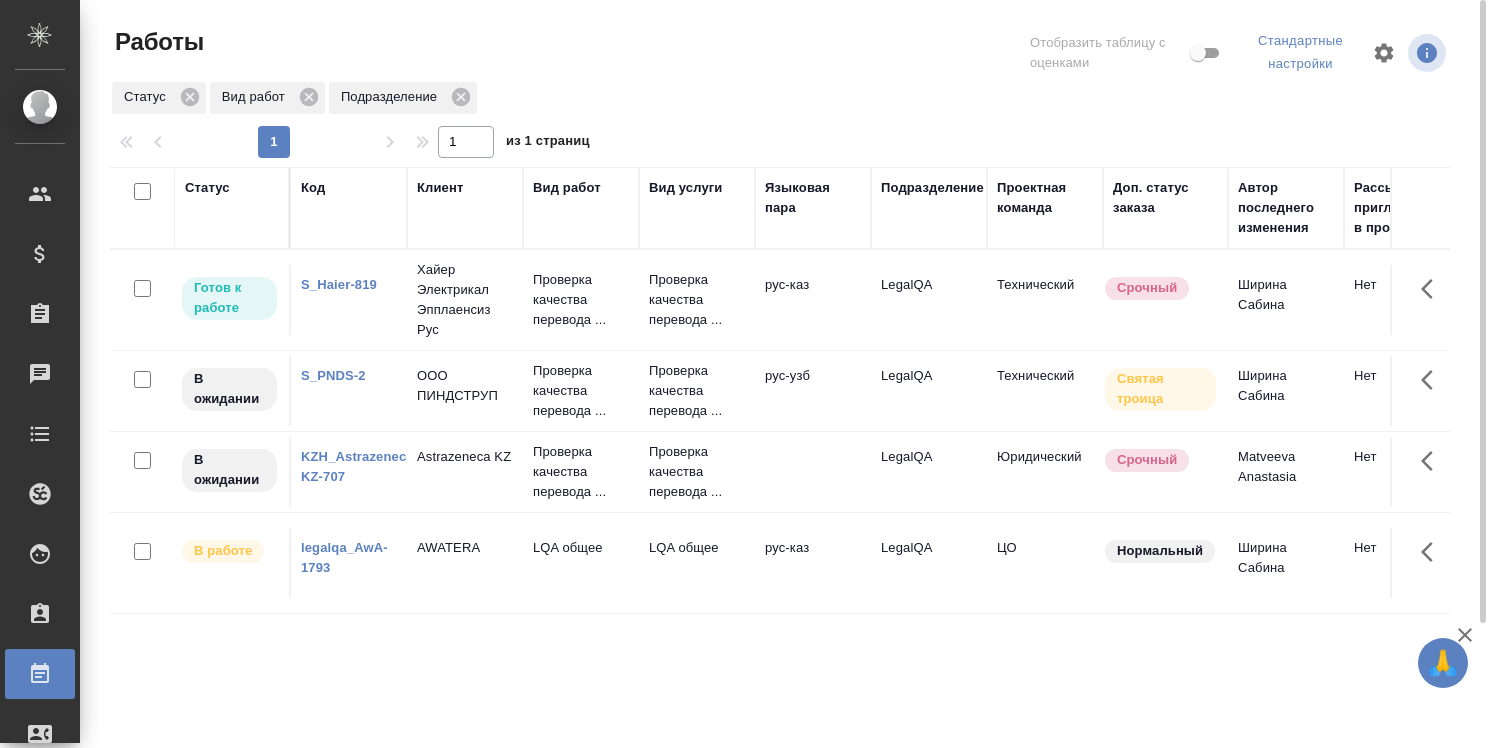 scroll, scrollTop: 0, scrollLeft: 0, axis: both 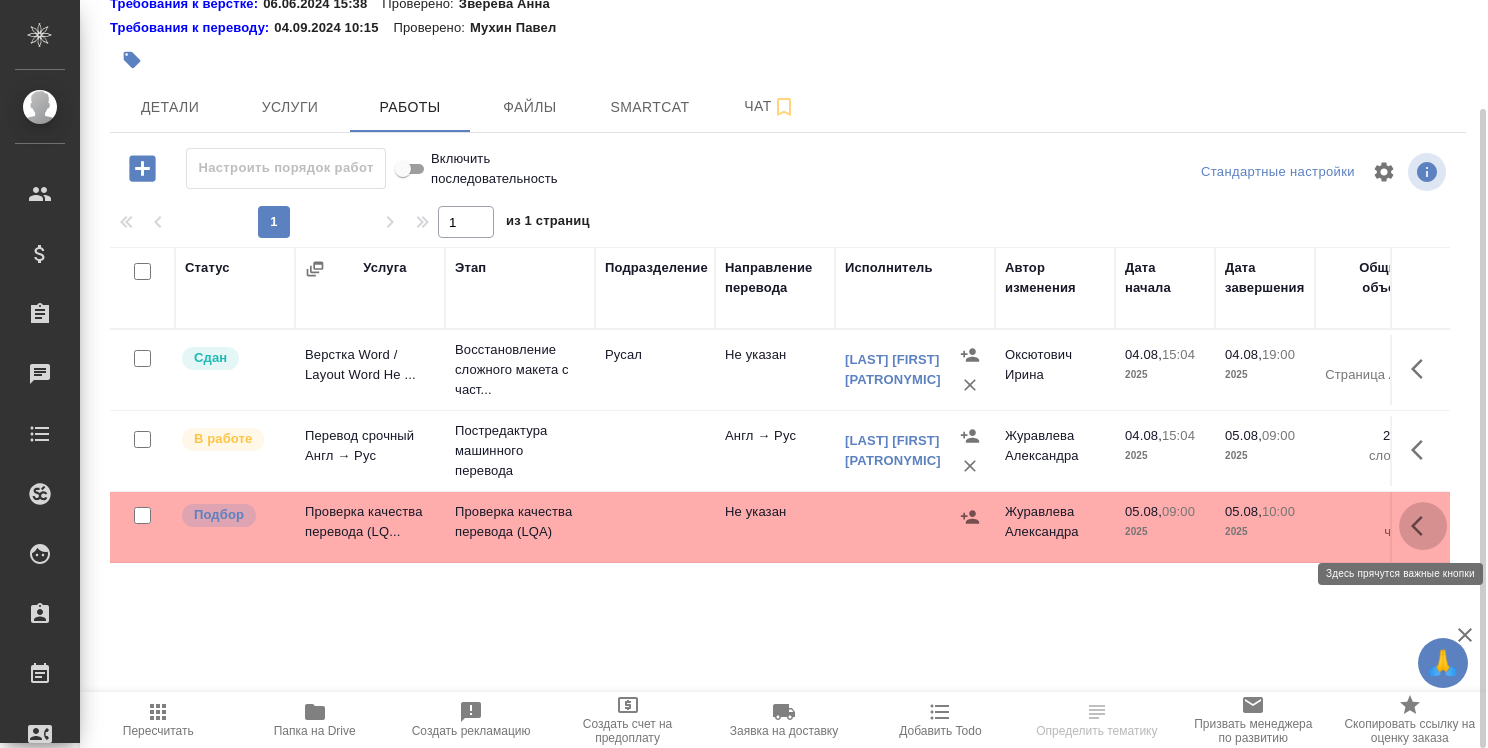 click at bounding box center [1423, 526] 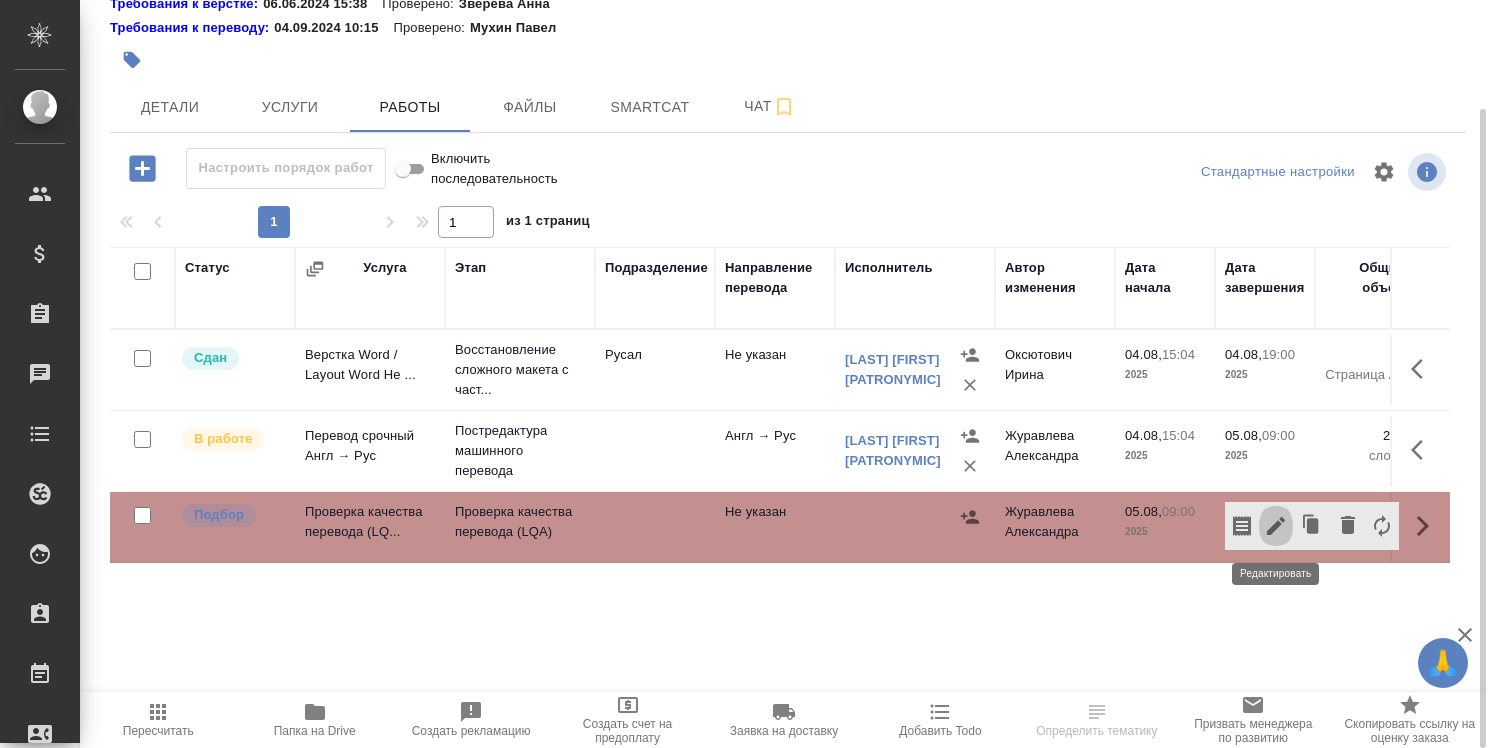 click 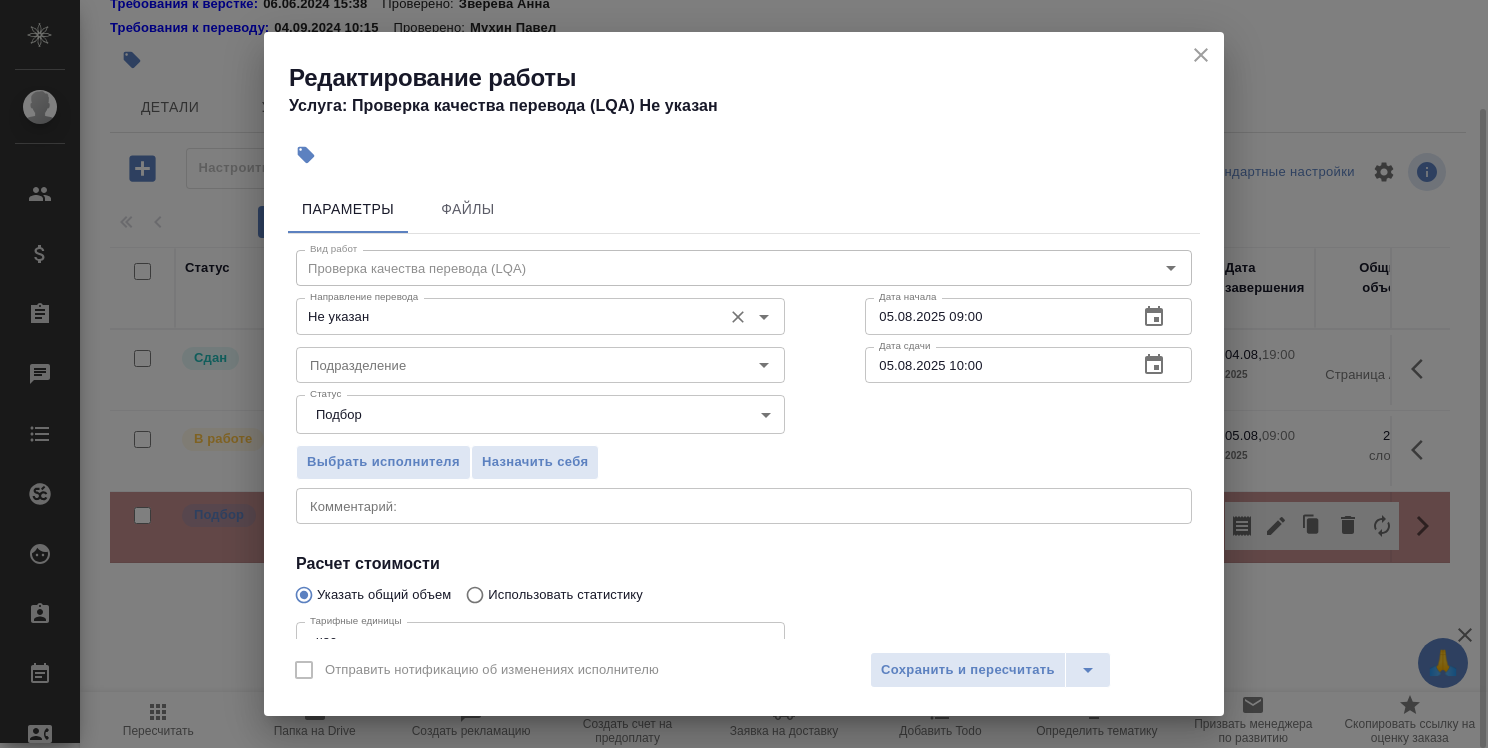 click on "Не указан" at bounding box center [507, 316] 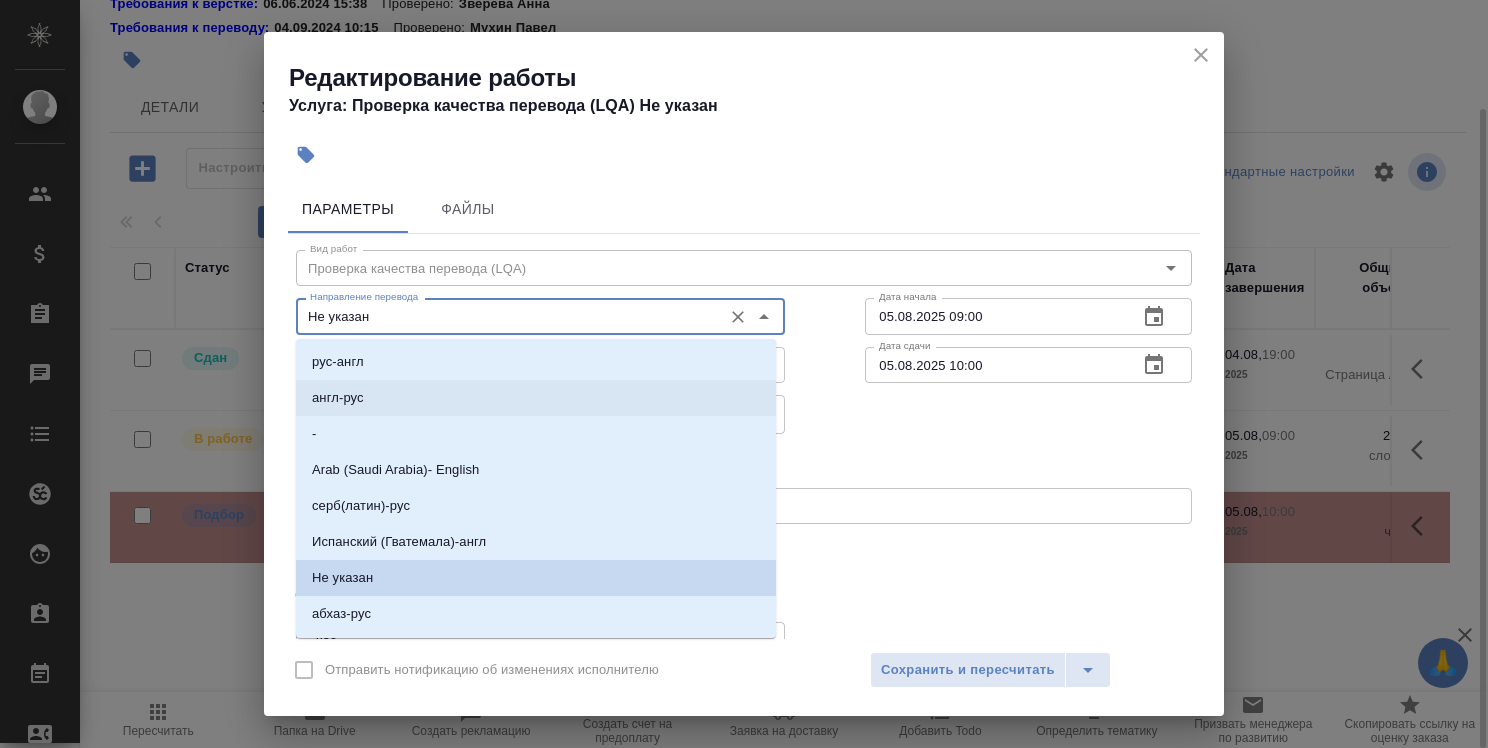 click on "англ-рус" at bounding box center (536, 398) 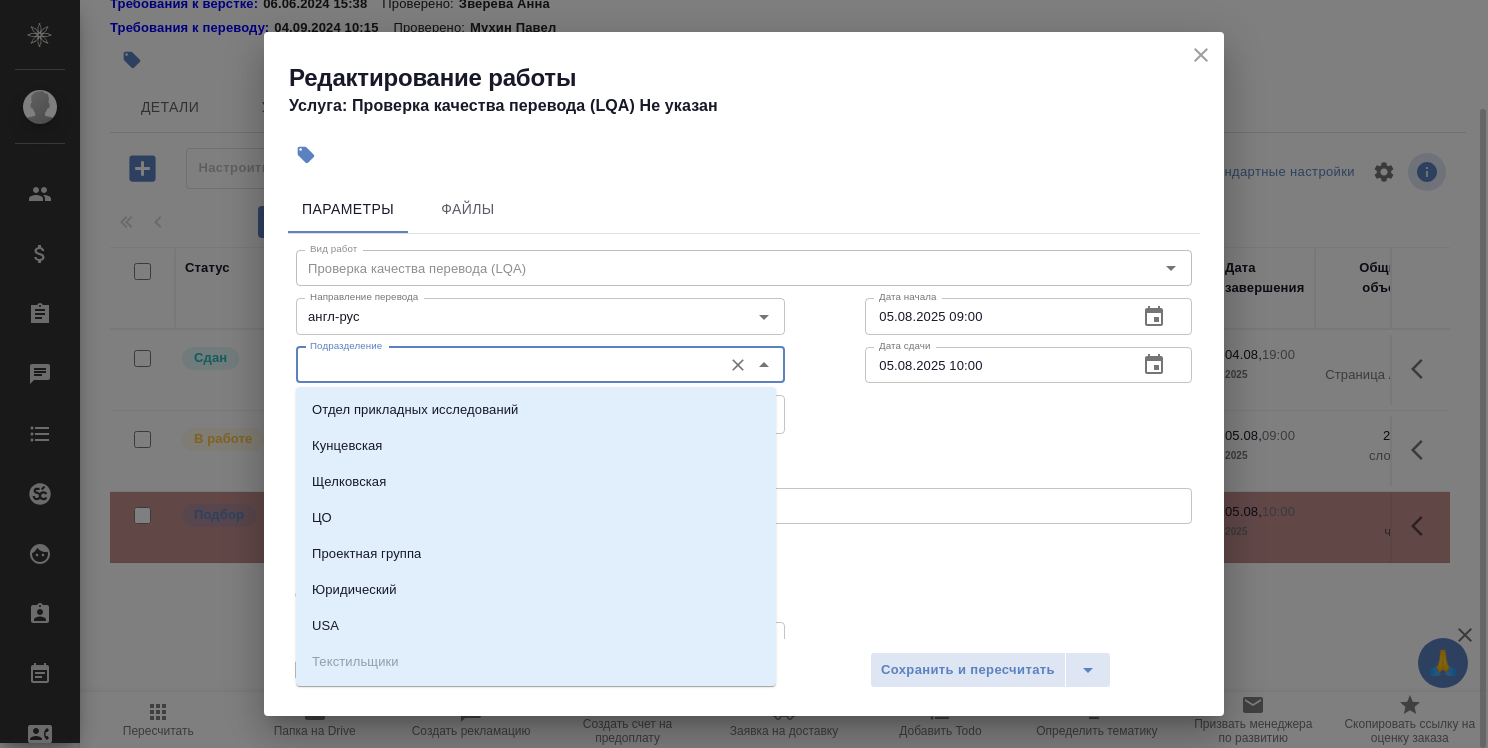 click on "Подразделение" at bounding box center [507, 365] 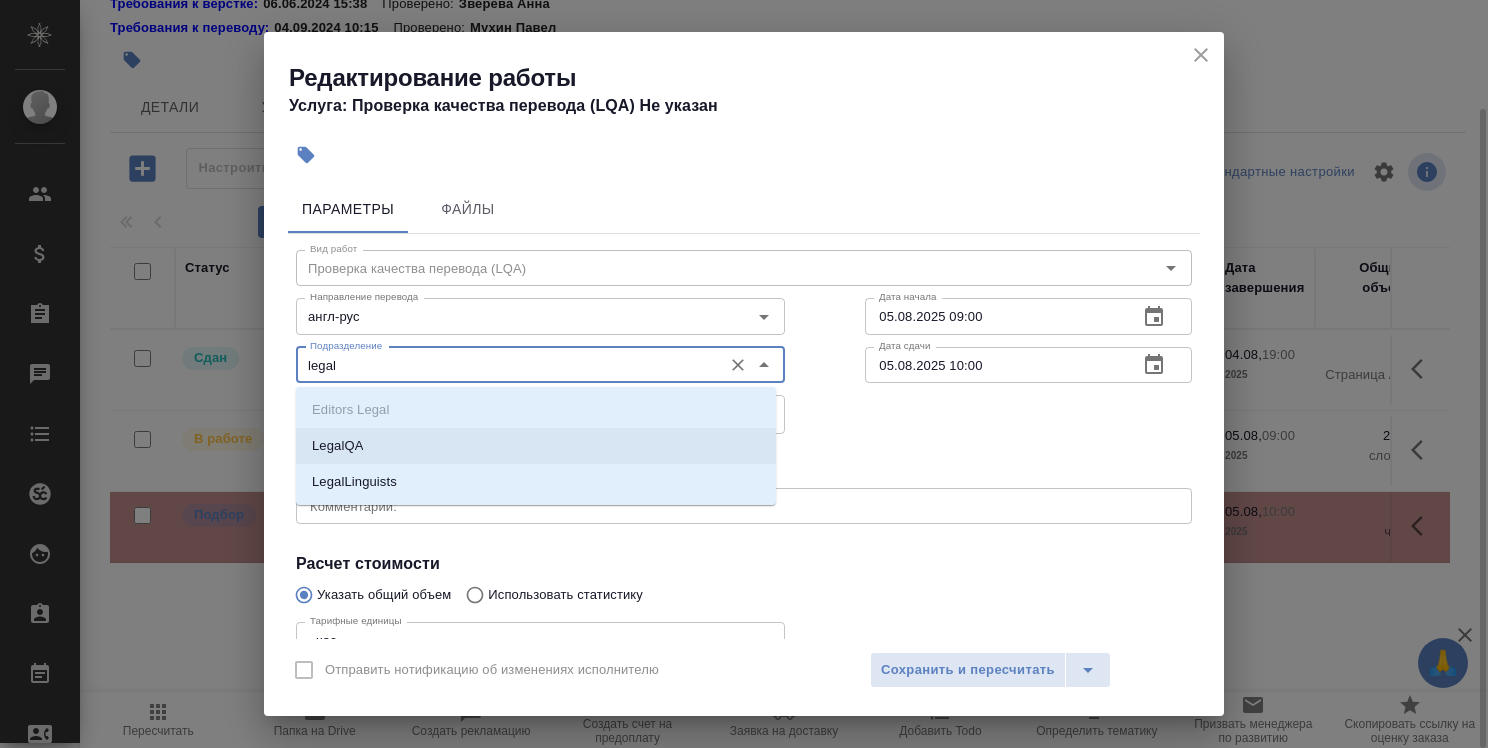 click on "LegalQA" at bounding box center [536, 446] 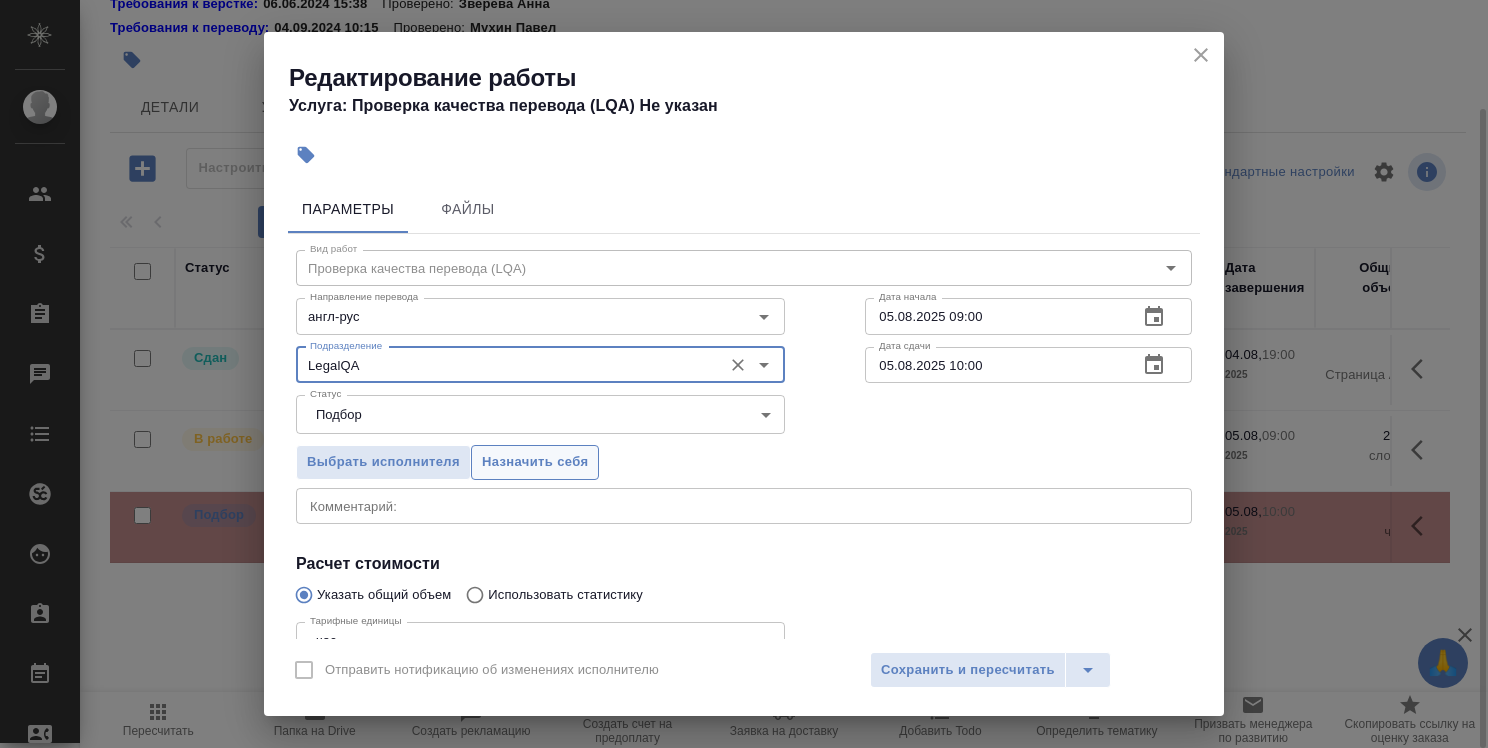 type on "LegalQA" 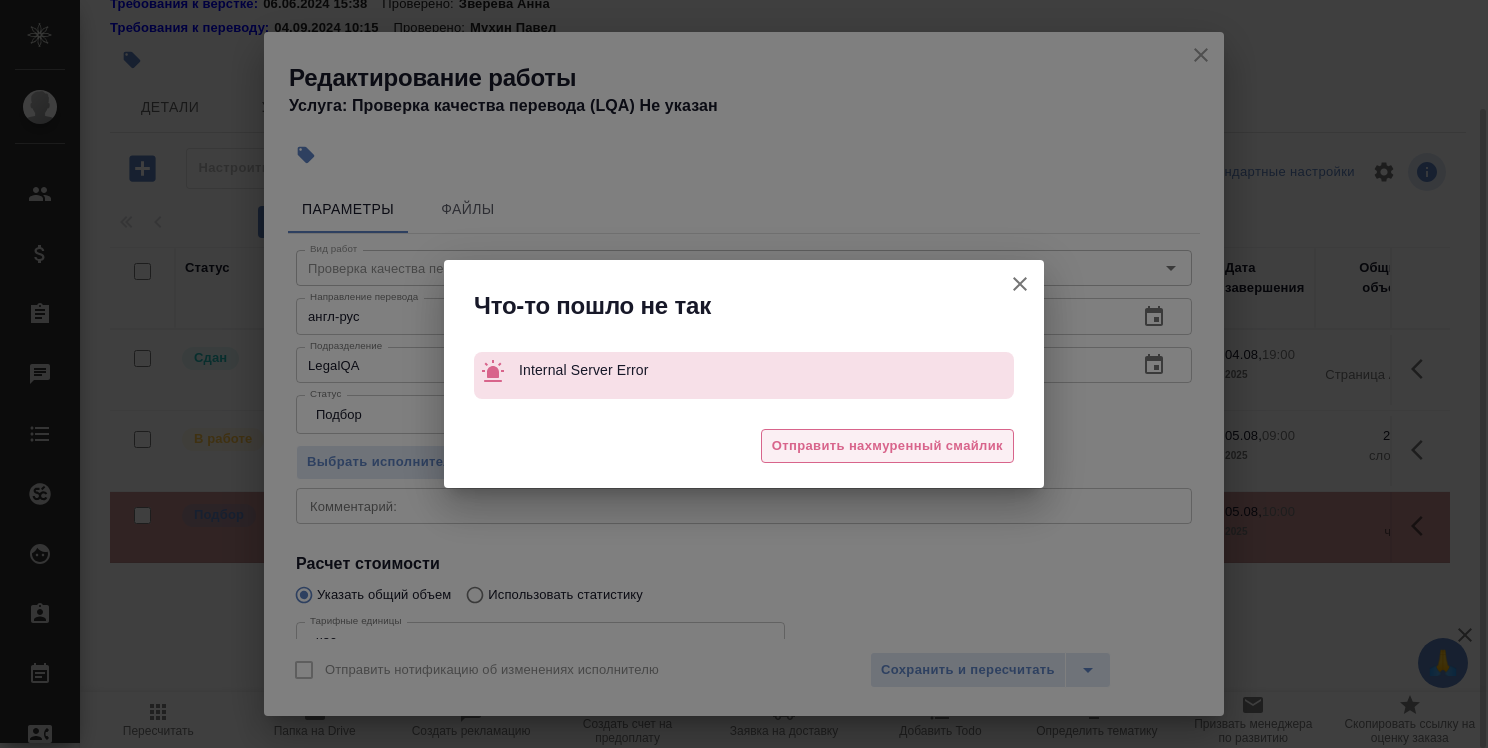 click on "Отправить нахмуренный смайлик" at bounding box center (887, 446) 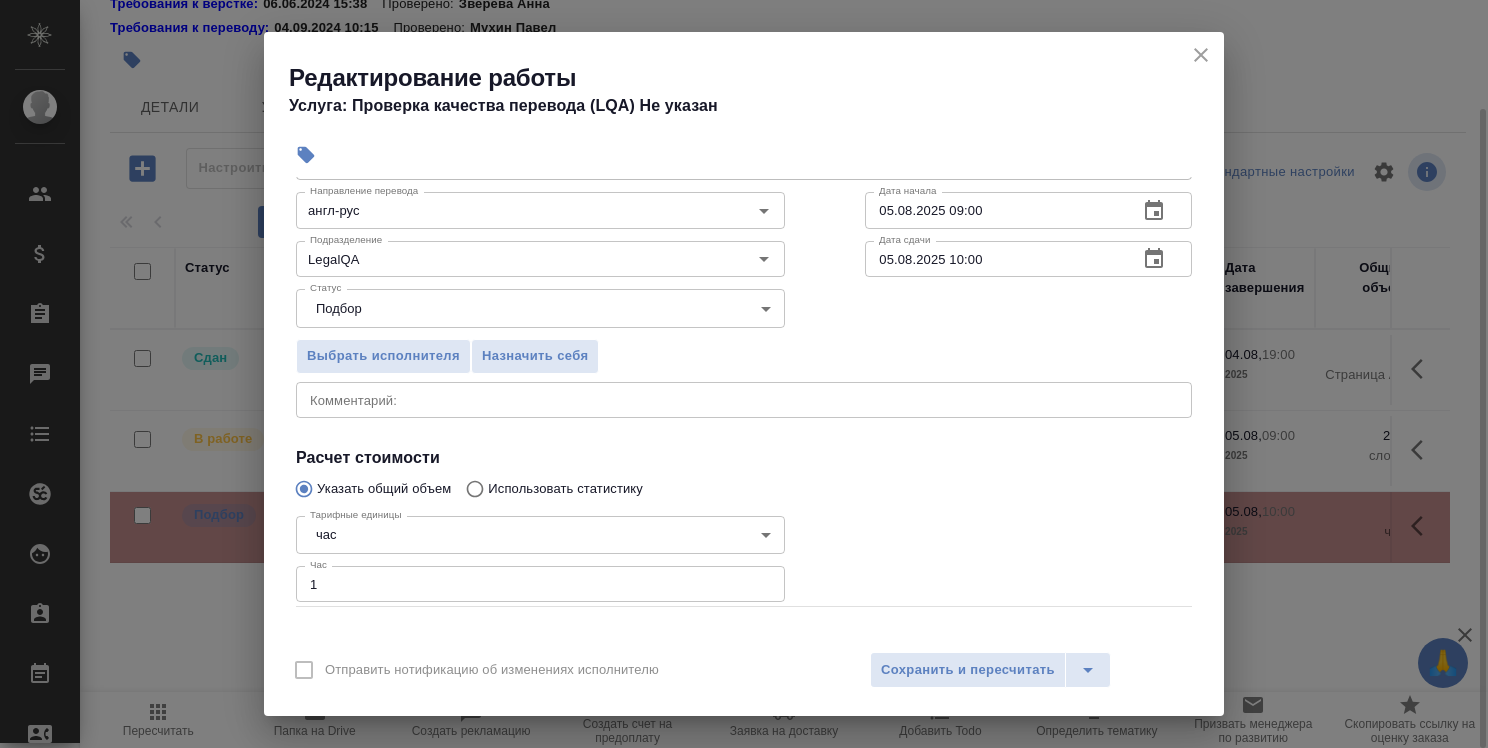 scroll, scrollTop: 193, scrollLeft: 0, axis: vertical 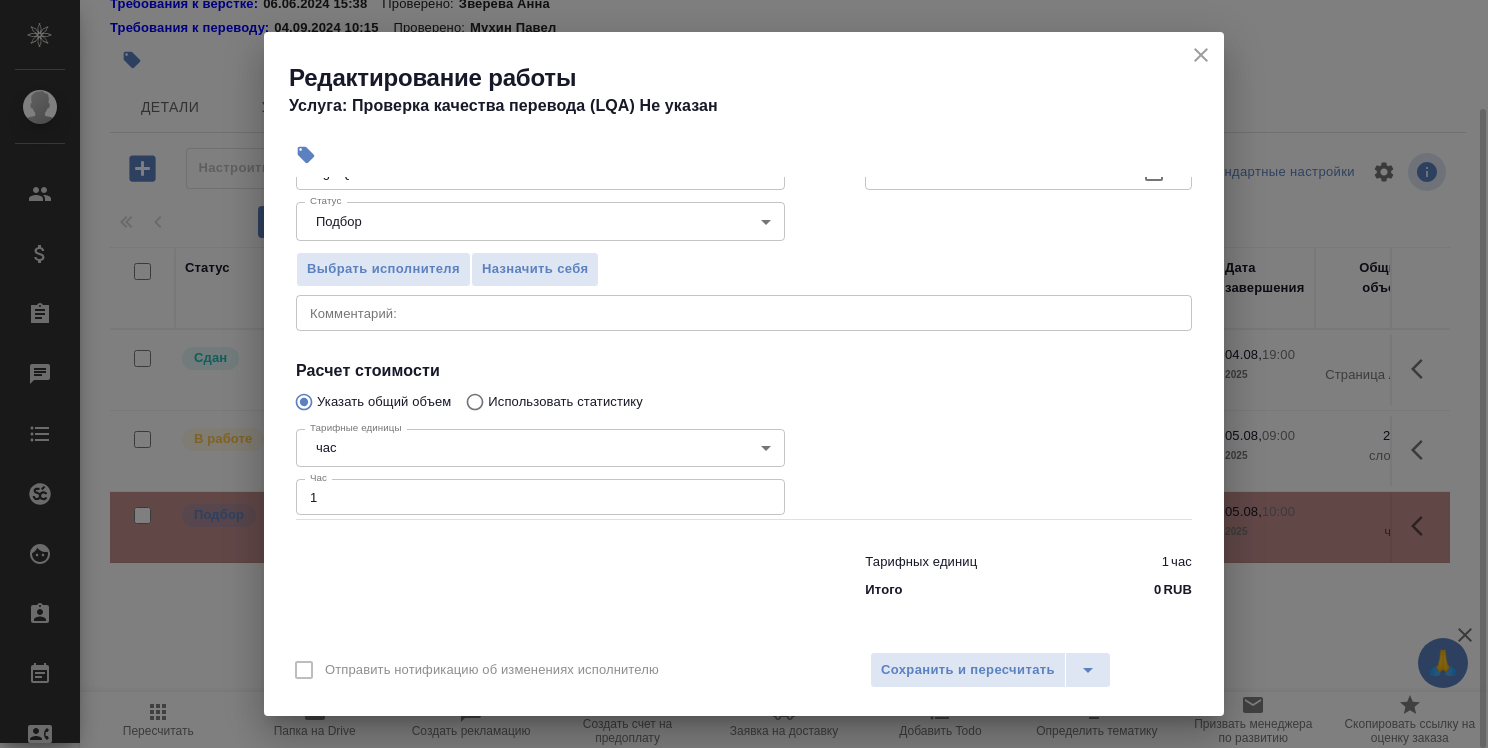 click on "1" at bounding box center [540, 497] 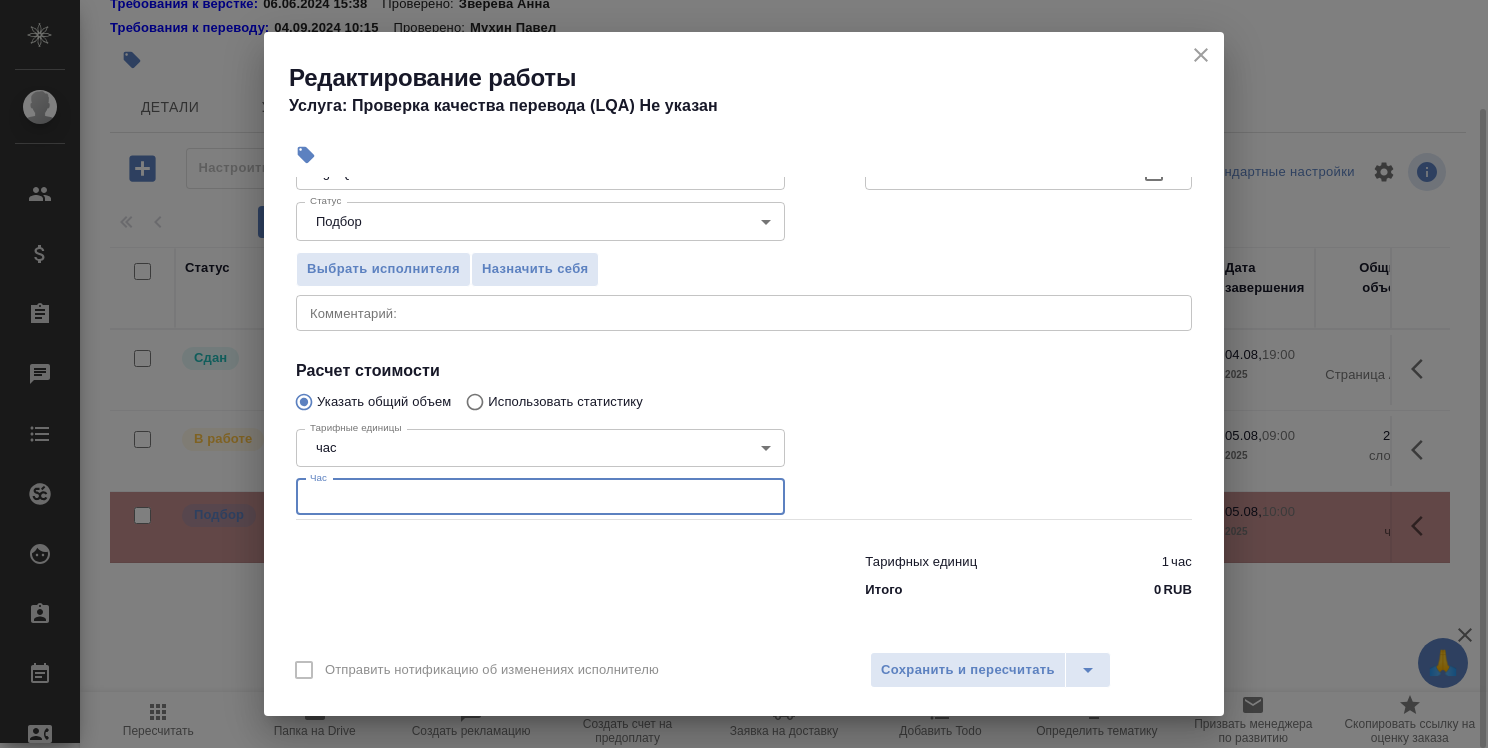 type on "0" 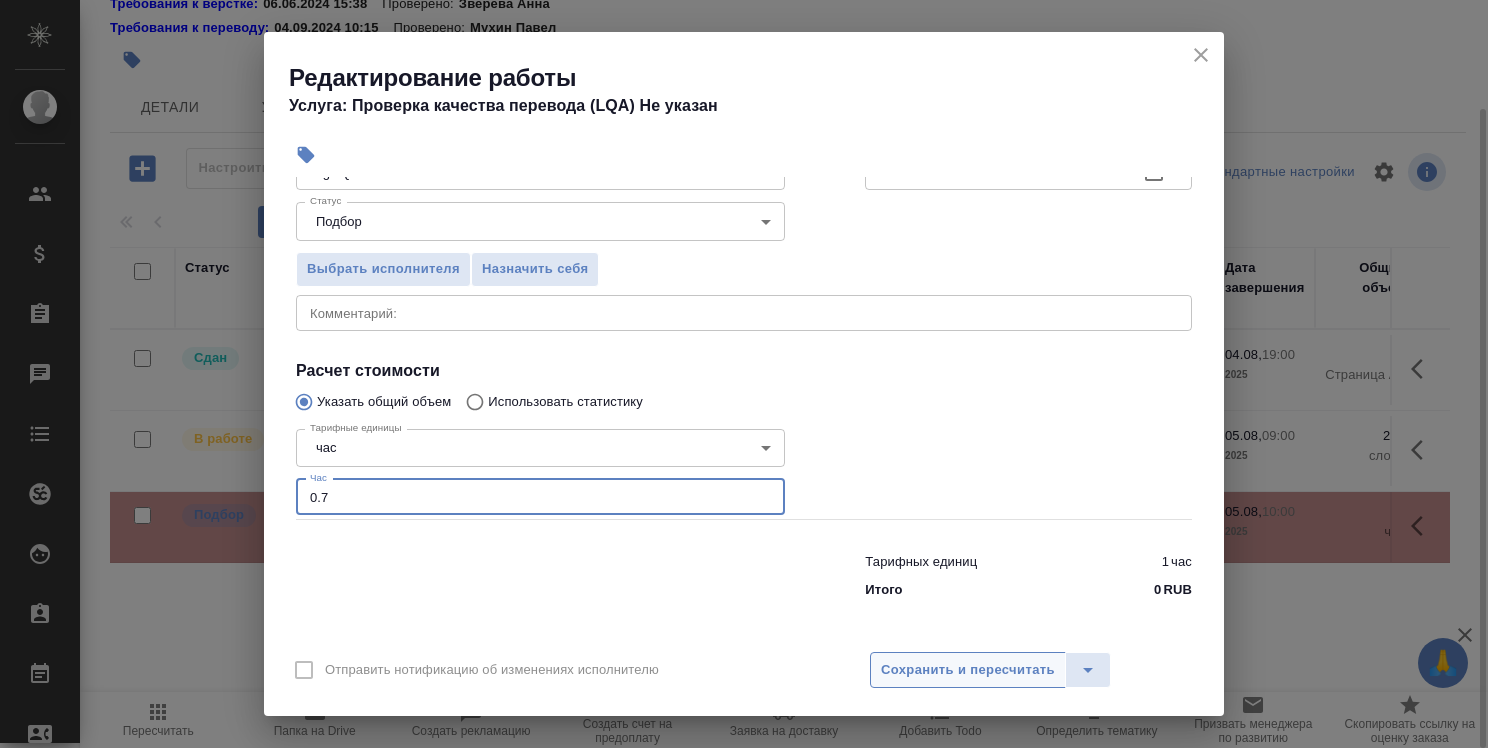 type on "0.7" 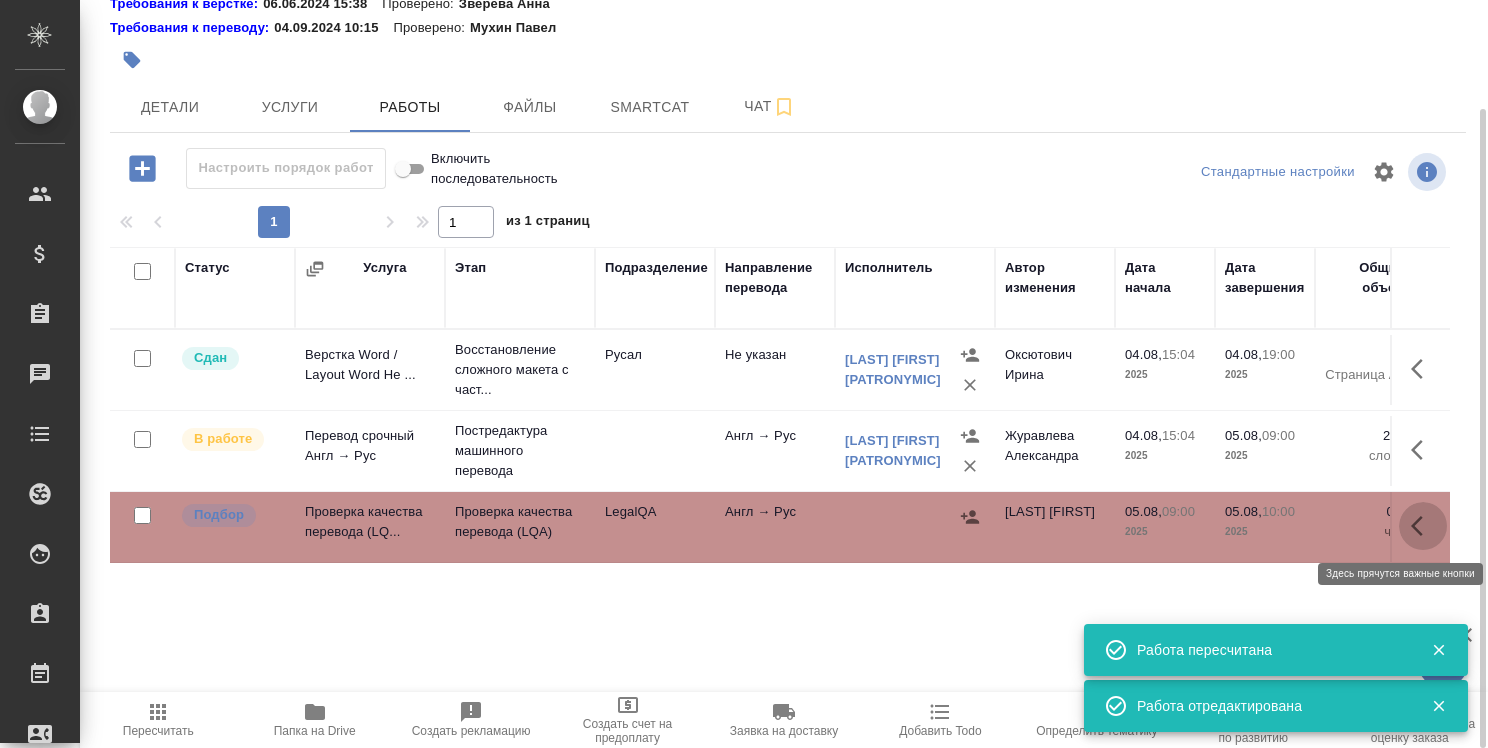 click 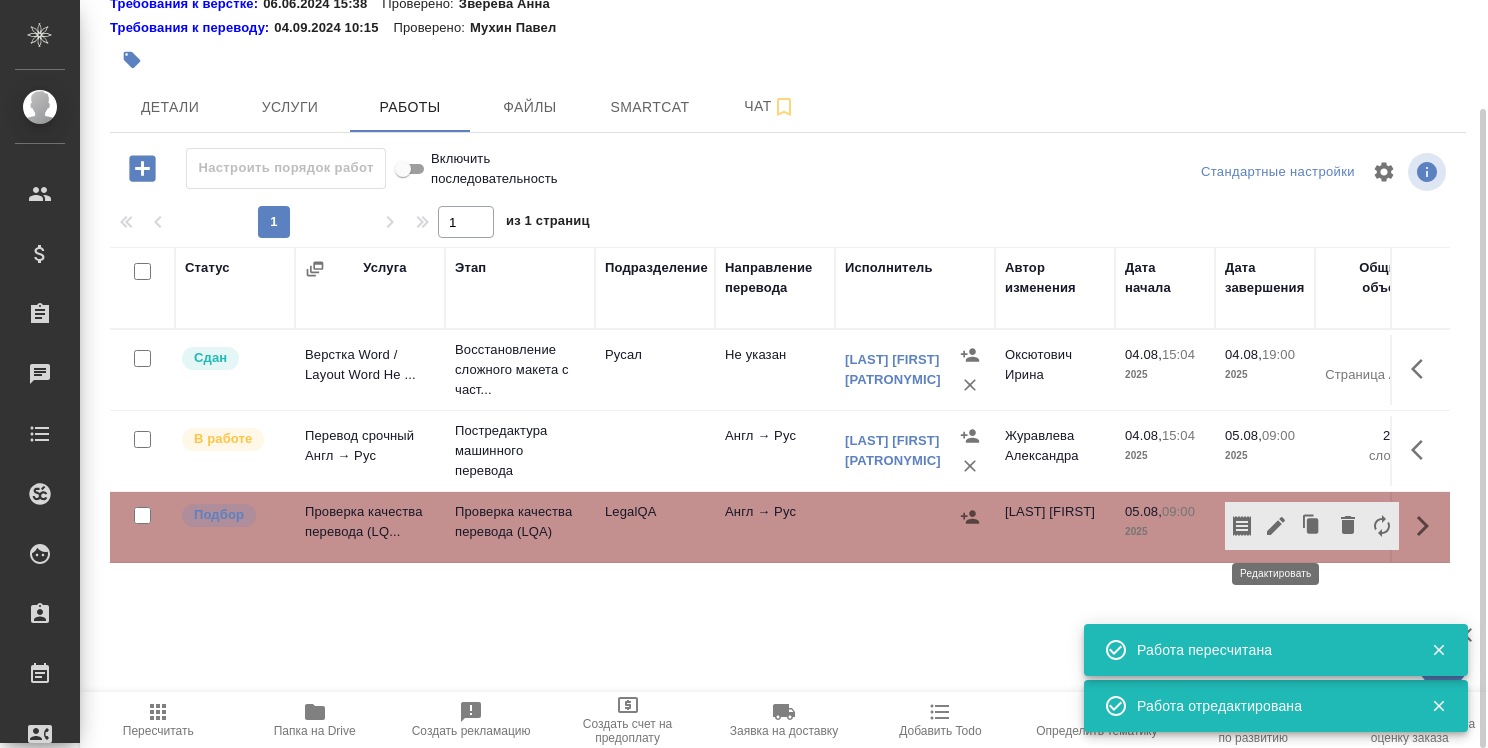 click 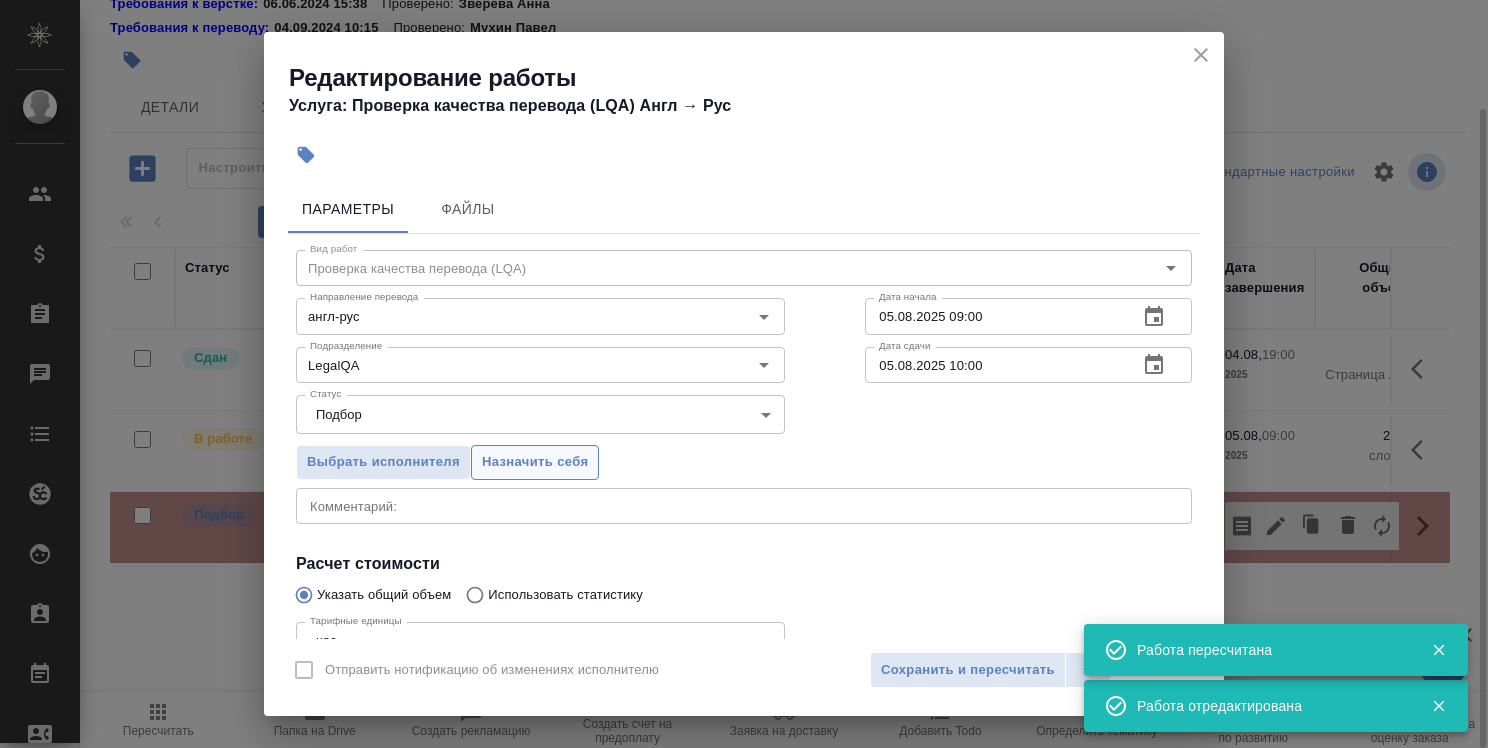 click on "Назначить себя" at bounding box center [535, 462] 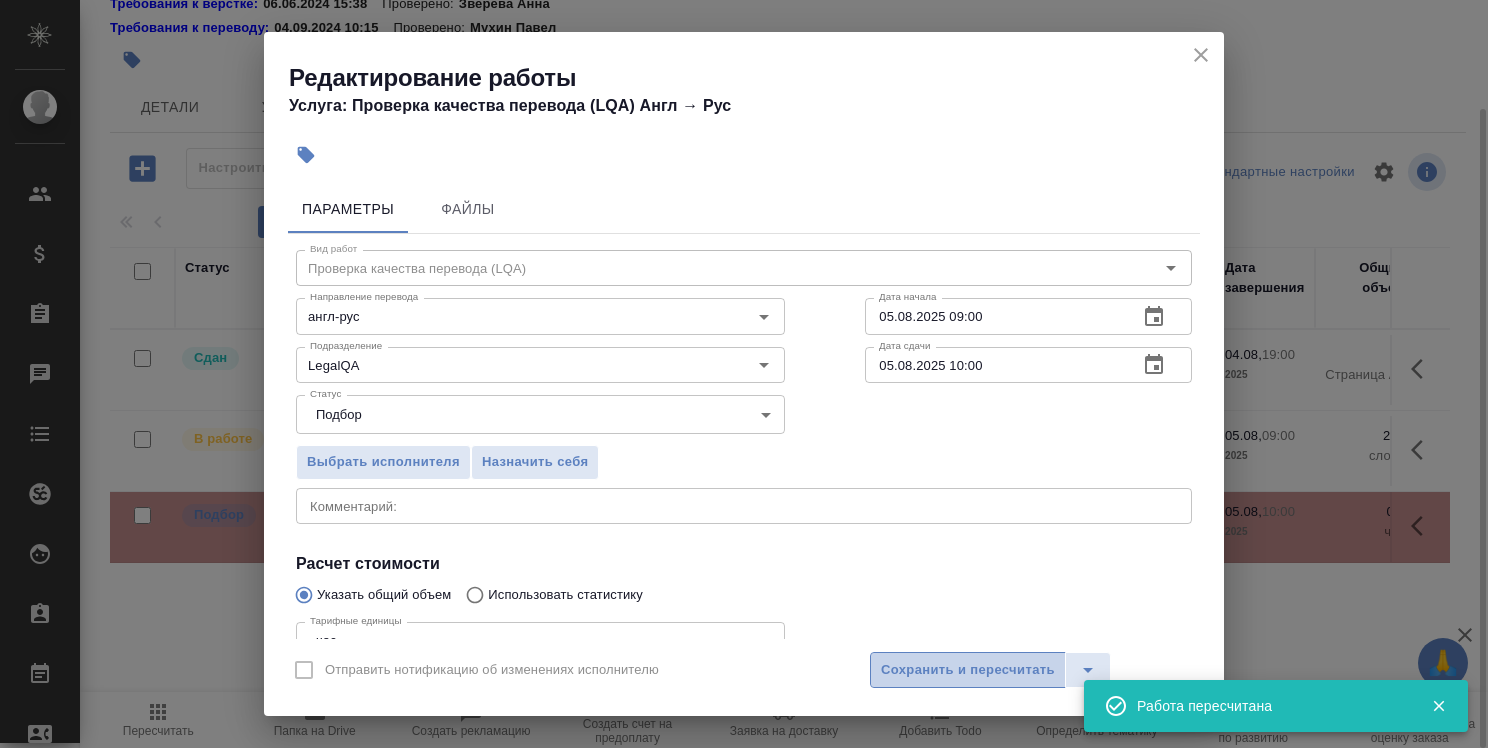 click on "Сохранить и пересчитать" at bounding box center [968, 670] 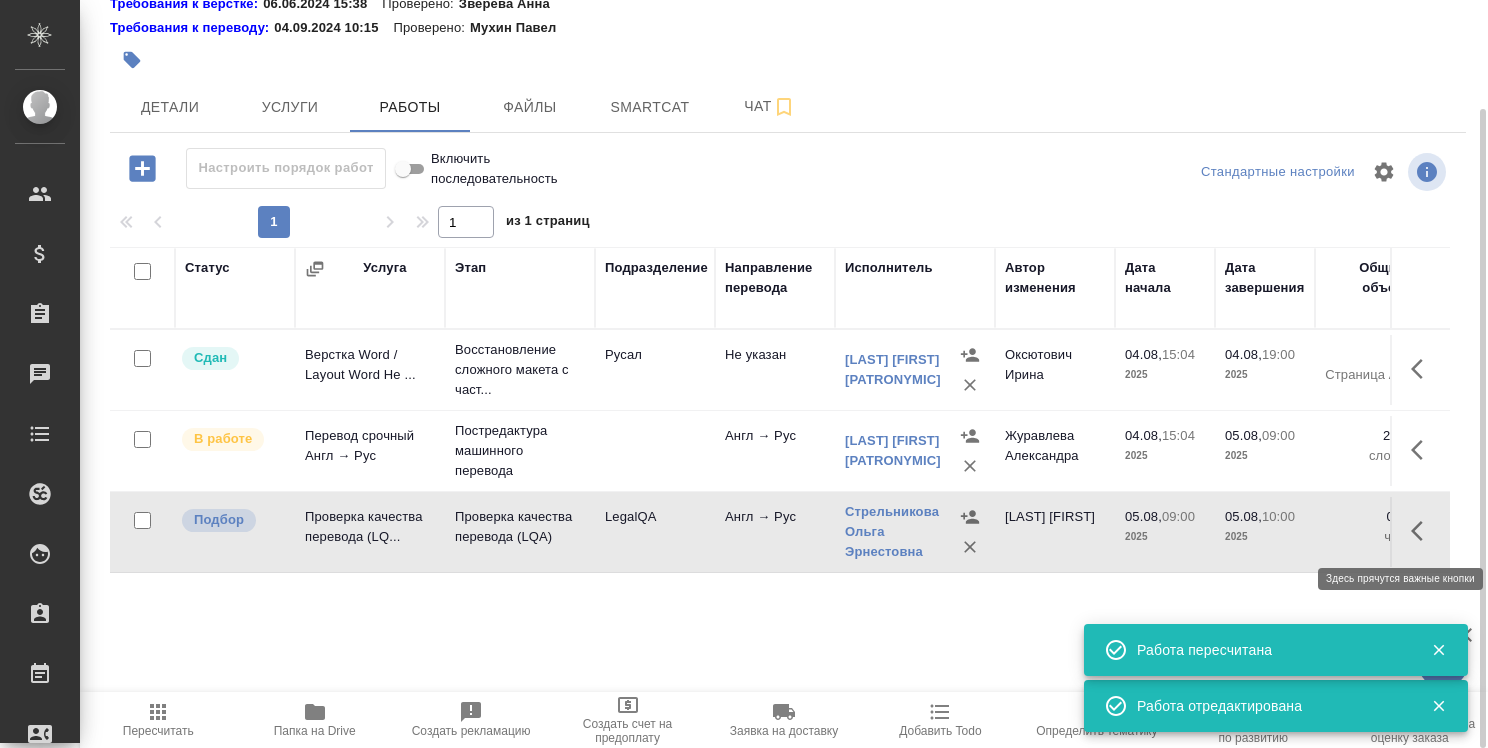 click 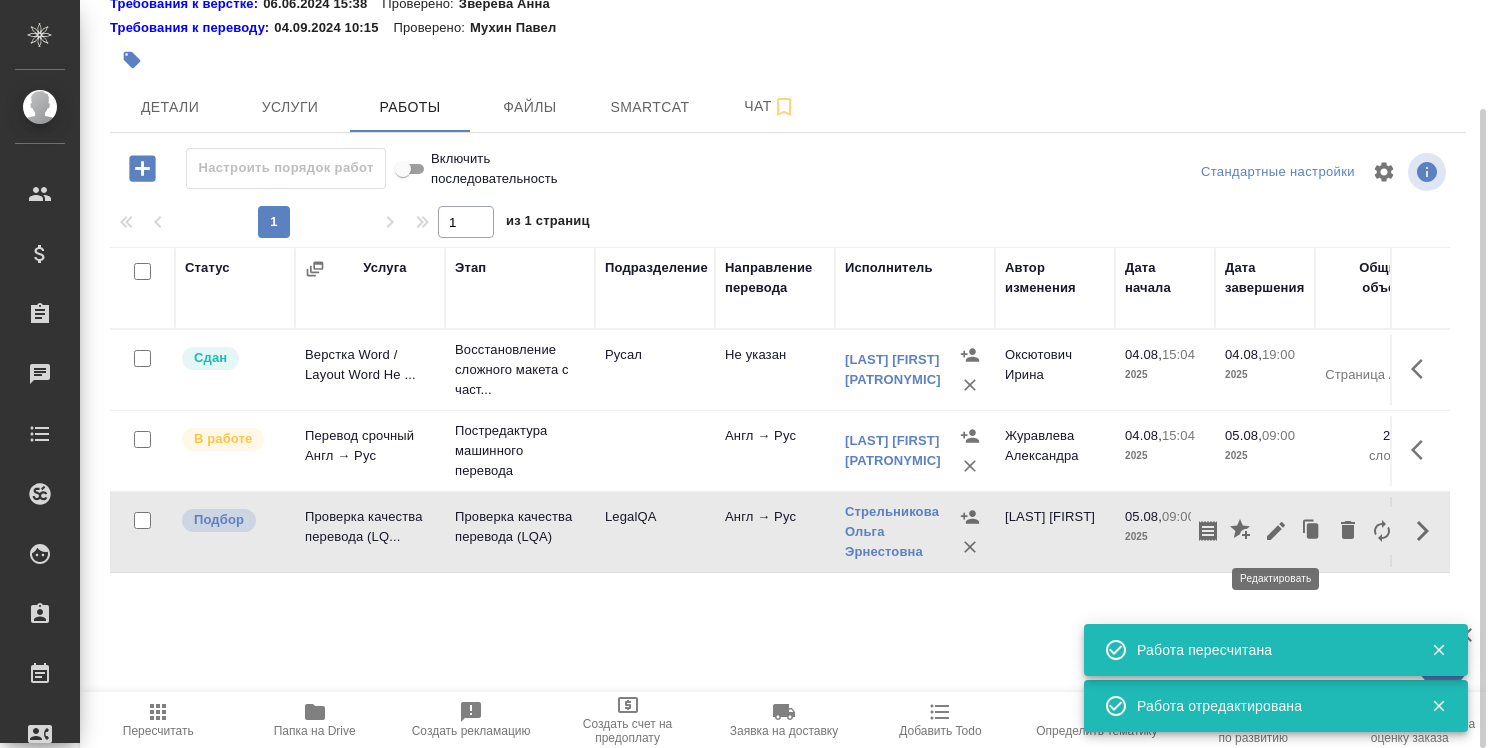 click 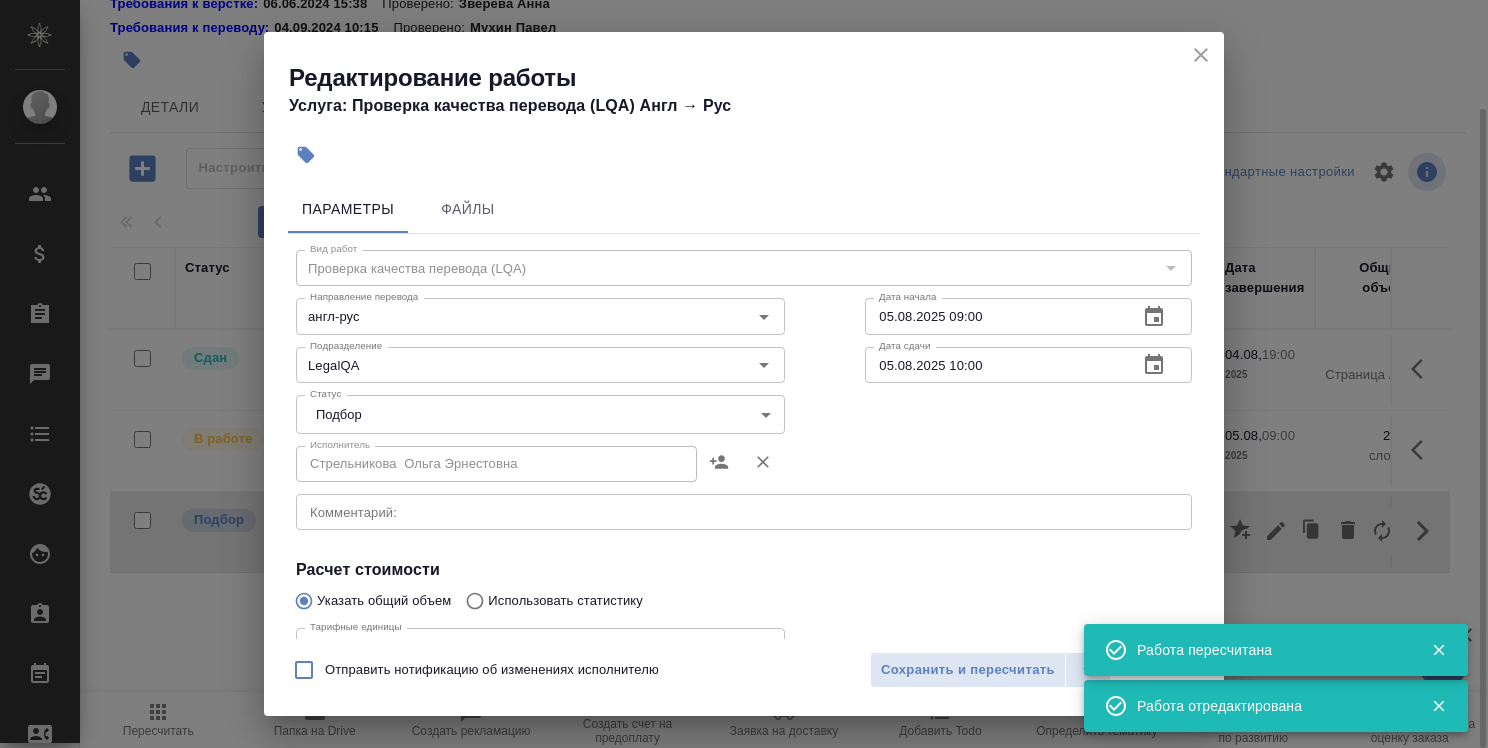 click on "🙏 .cls-1
fill:#fff;
AWATERA Strelnikova Olga Клиенты Спецификации Заказы 0 Чаты Todo Проекты SC Исполнители Кандидаты Работы Входящие заявки Заявки на доставку Рекламации Проекты процессинга Конференции Выйти S_T-OP-C-24681 В работе inProgress Срочный urgent Кратко детали заказа Ответственная команда: Русал Клиент: РУСАЛ Глобал Менеджмент Договор: Все языки кроме кит Дата создания: 04.08.2025, 15:02 Дата сдачи: 05.08.2025, 10:00 Итого: 2 593,80 ₽ К оплате: 2 593,80 ₽ Маржинальность: 85% Требования к верстке: 06.06.2024 15:38 Проверено: Зверева Анна  Требования к переводу: 04.09.2024 10:15 Проверено: Мухин Павел" at bounding box center (744, 374) 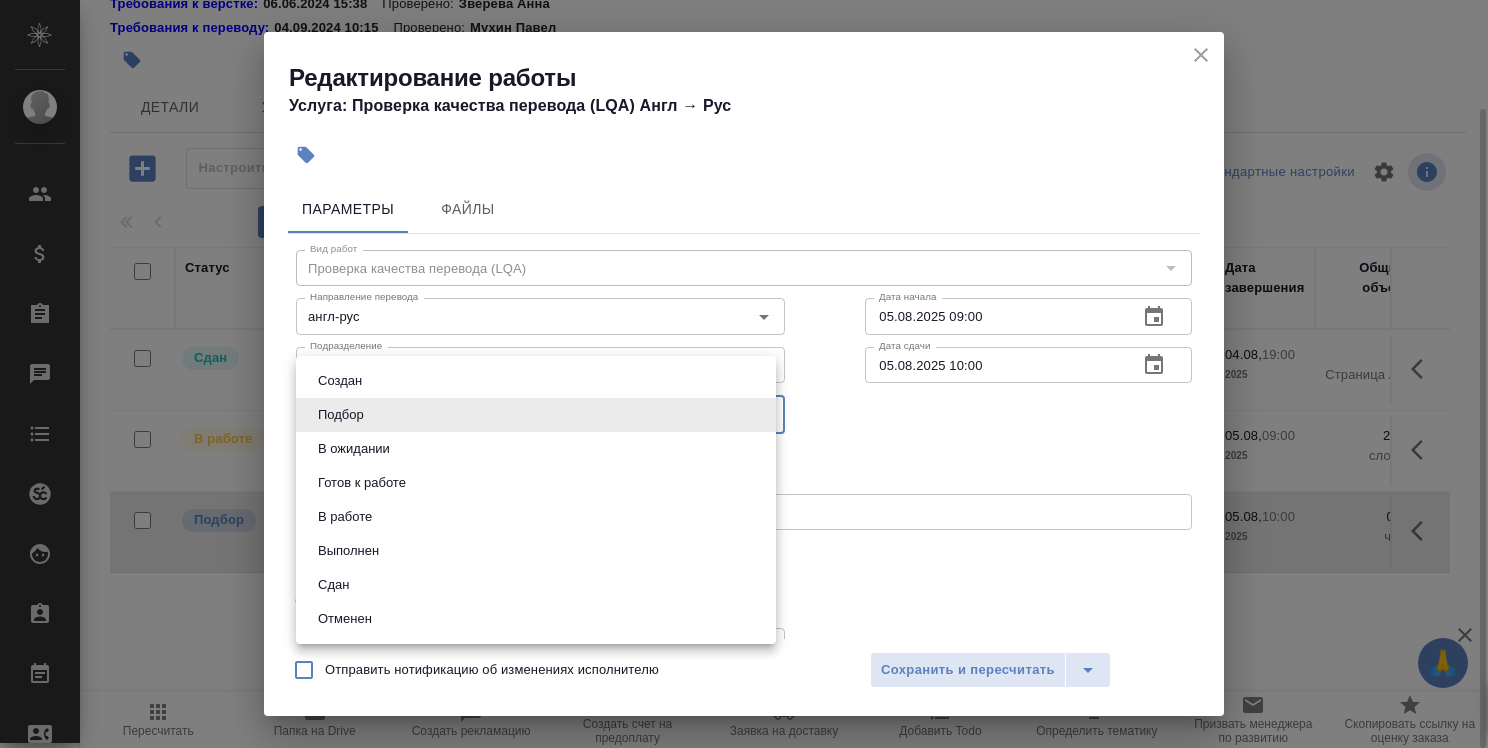 click on "Сдан" at bounding box center (536, 585) 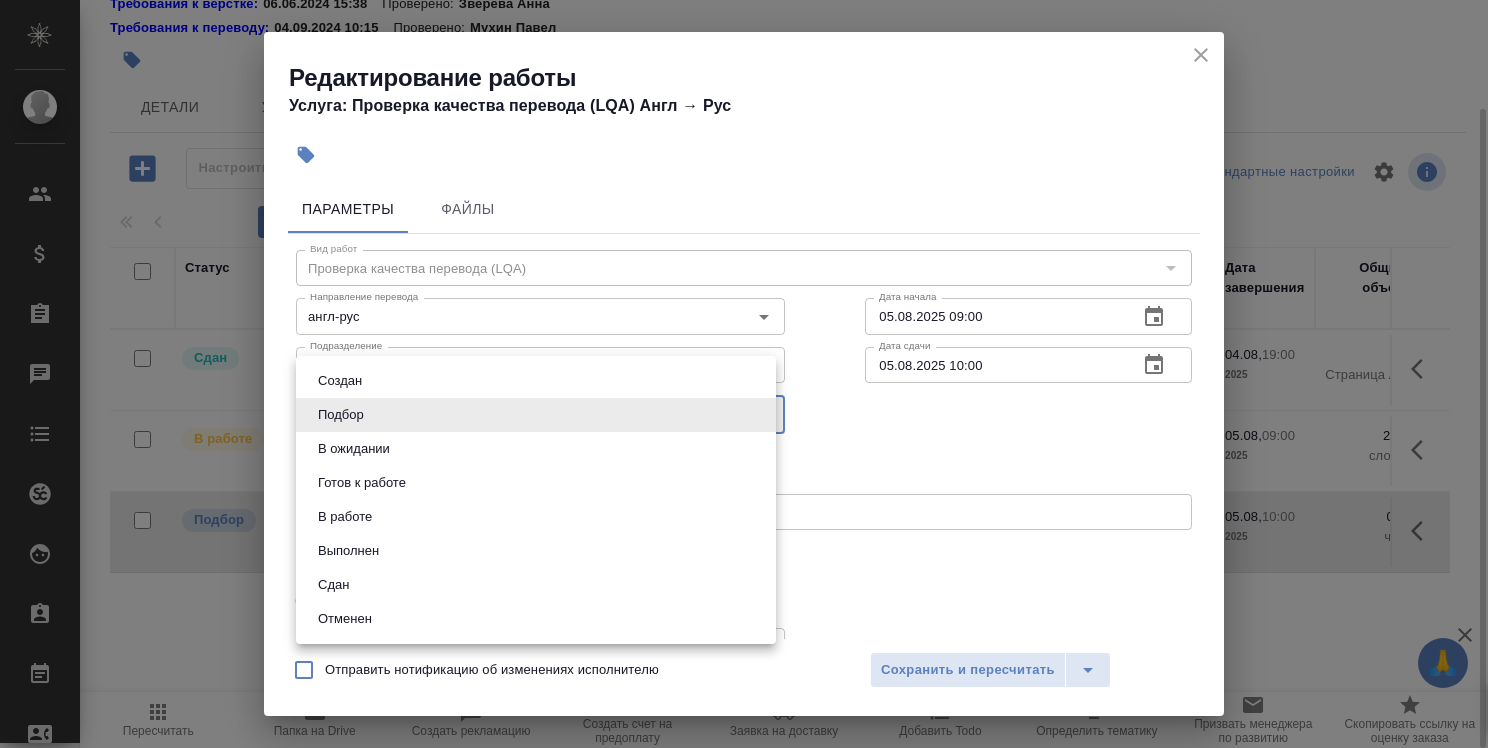 type on "closed" 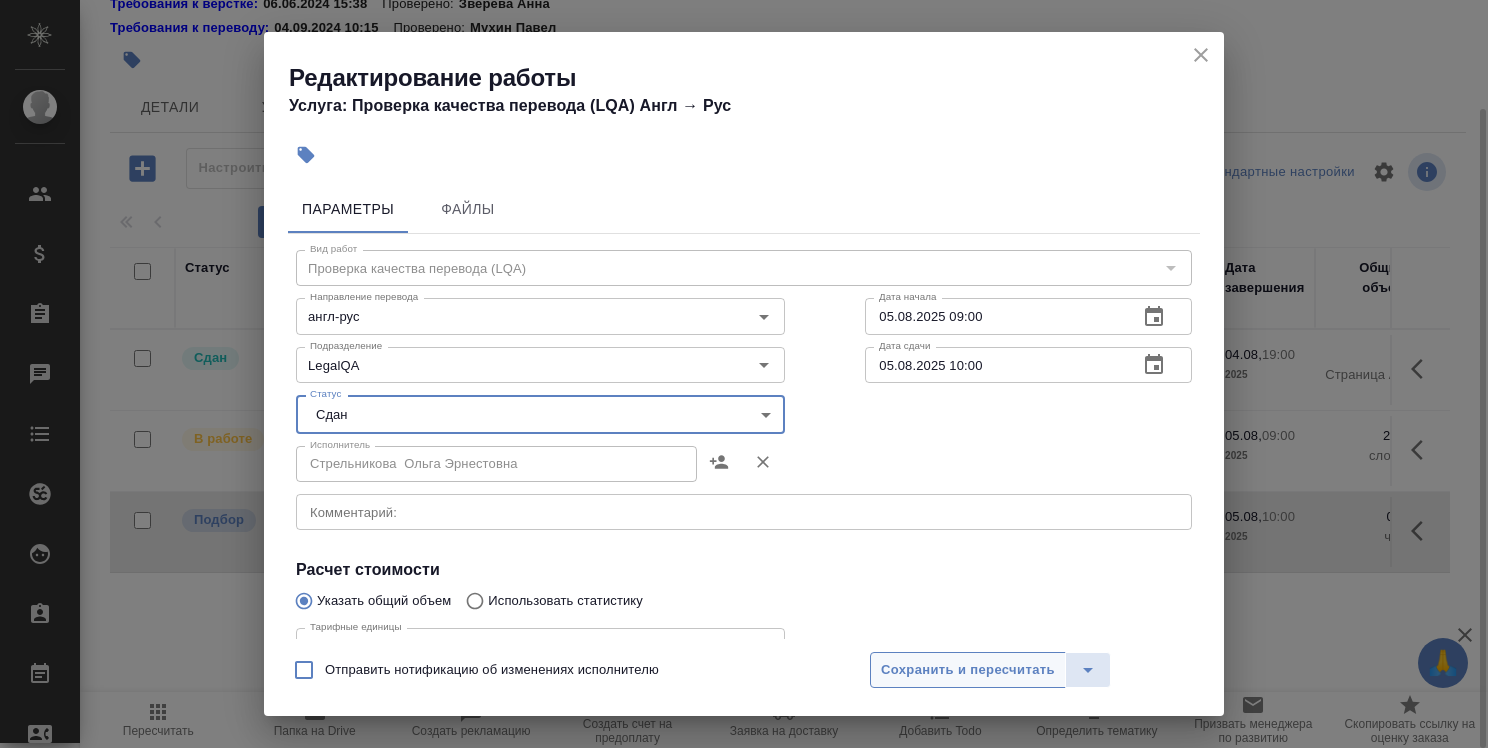 click on "Сохранить и пересчитать" at bounding box center [968, 670] 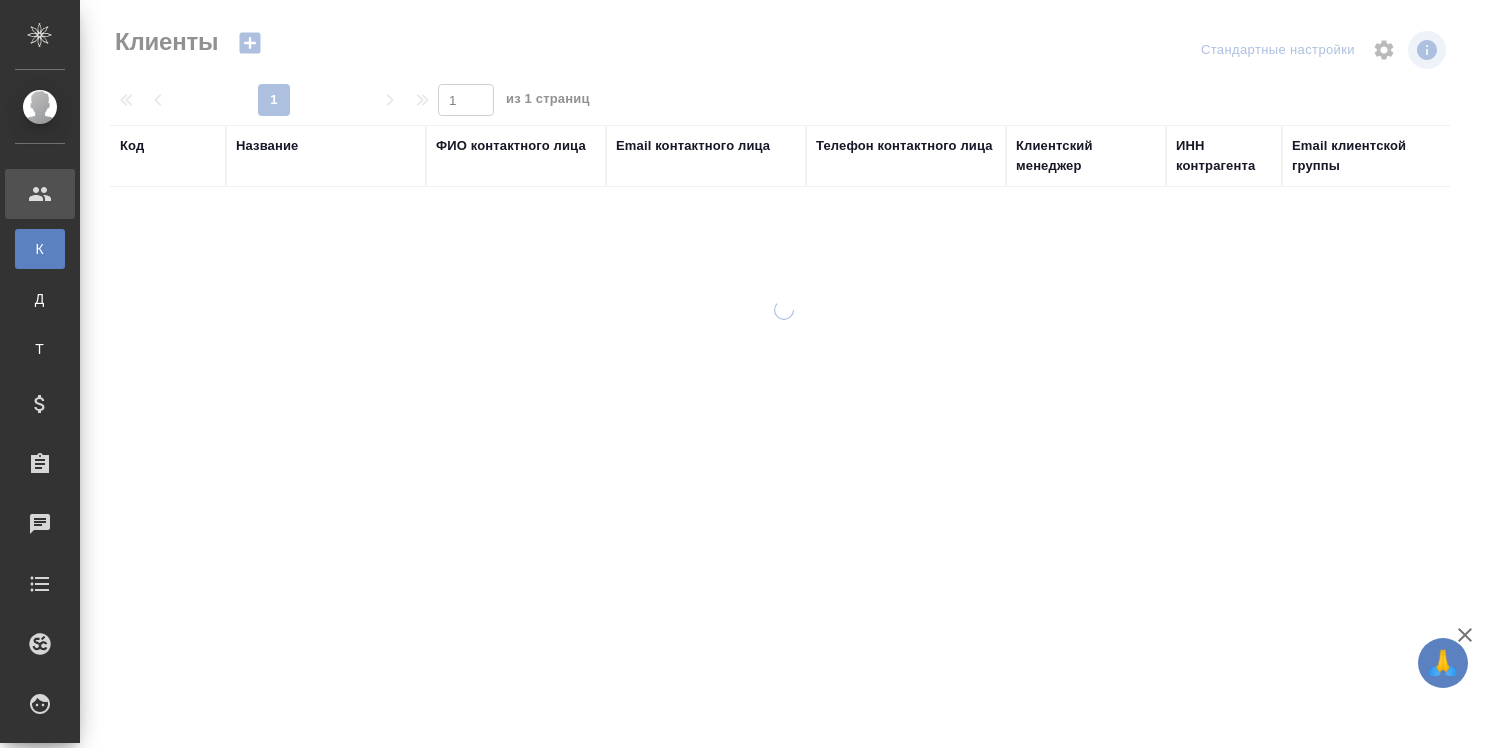 select on "RU" 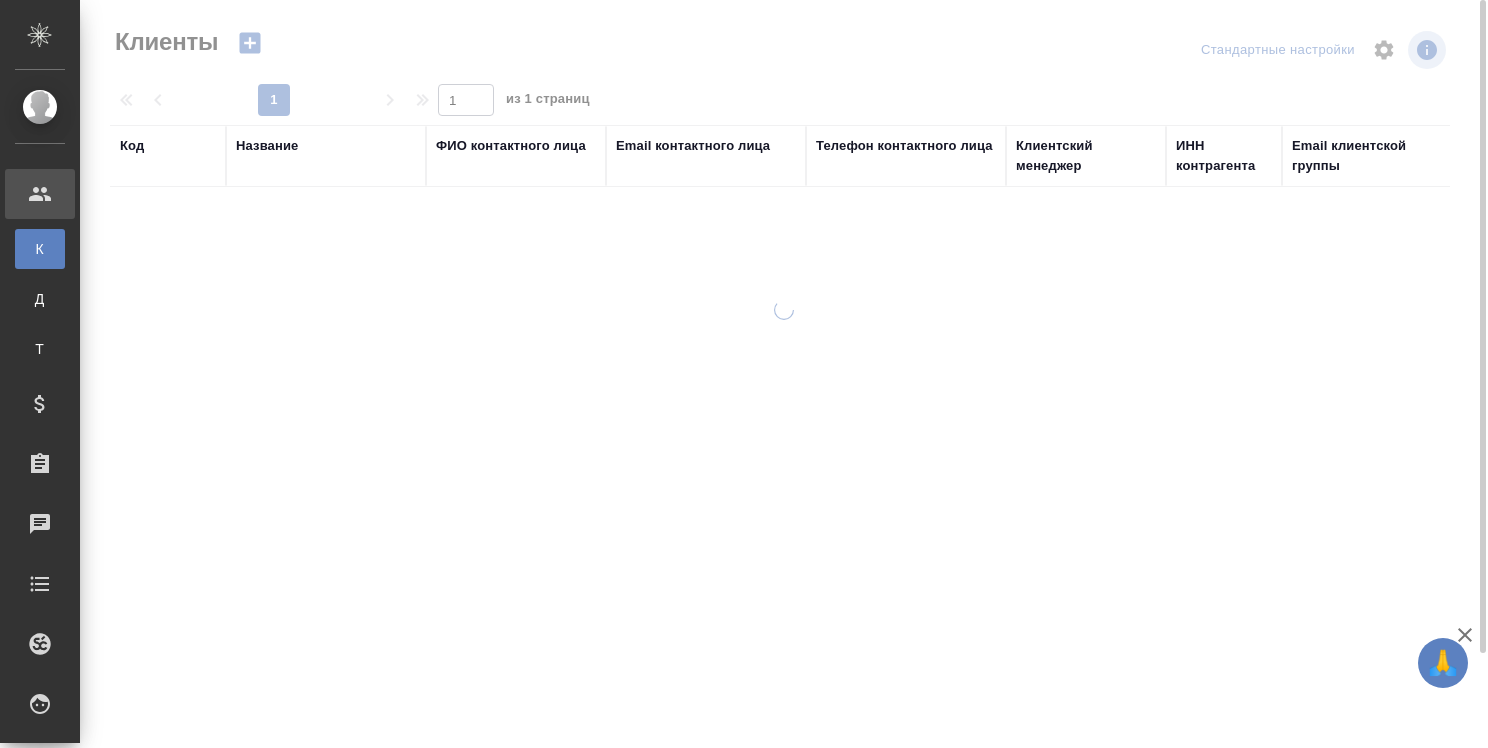 scroll, scrollTop: 0, scrollLeft: 0, axis: both 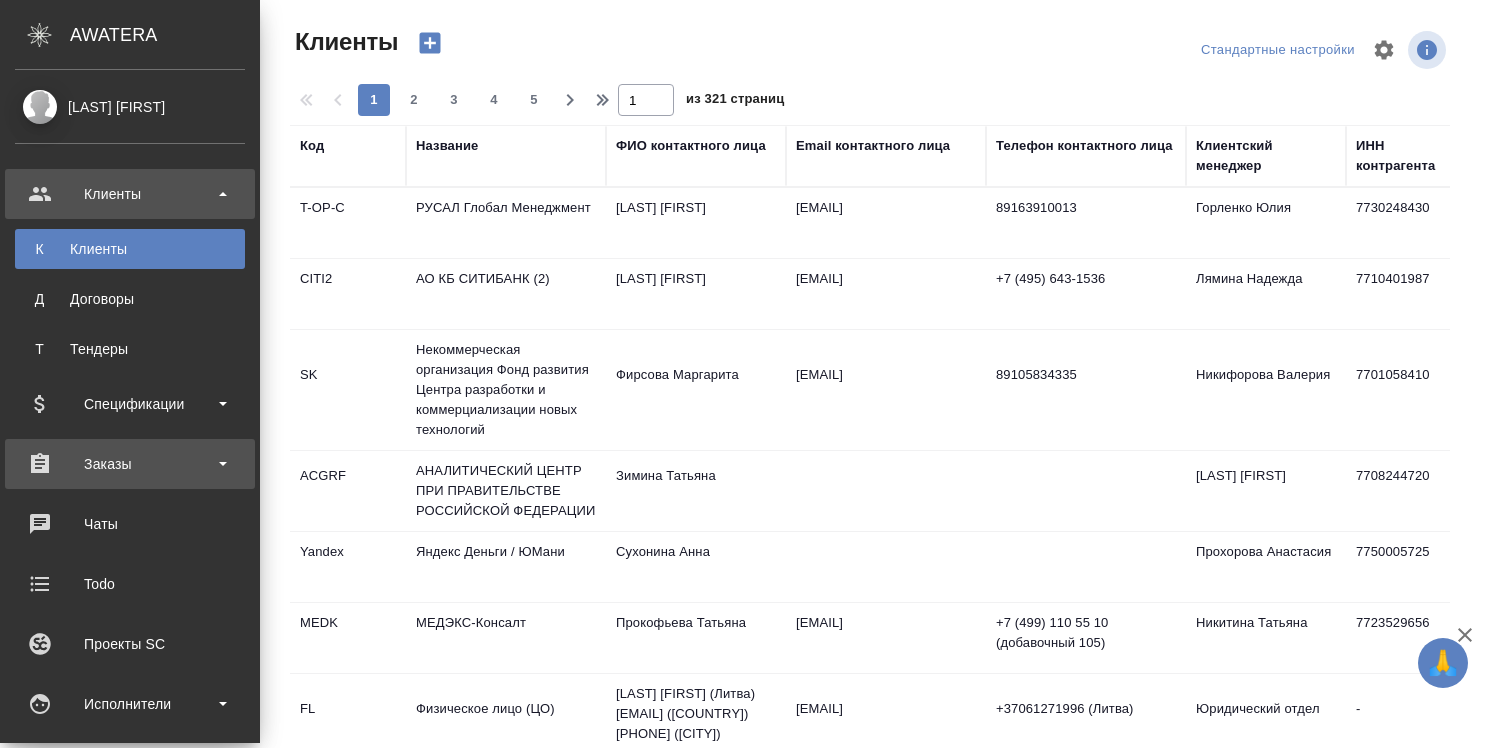 click on "Заказы" at bounding box center (130, 464) 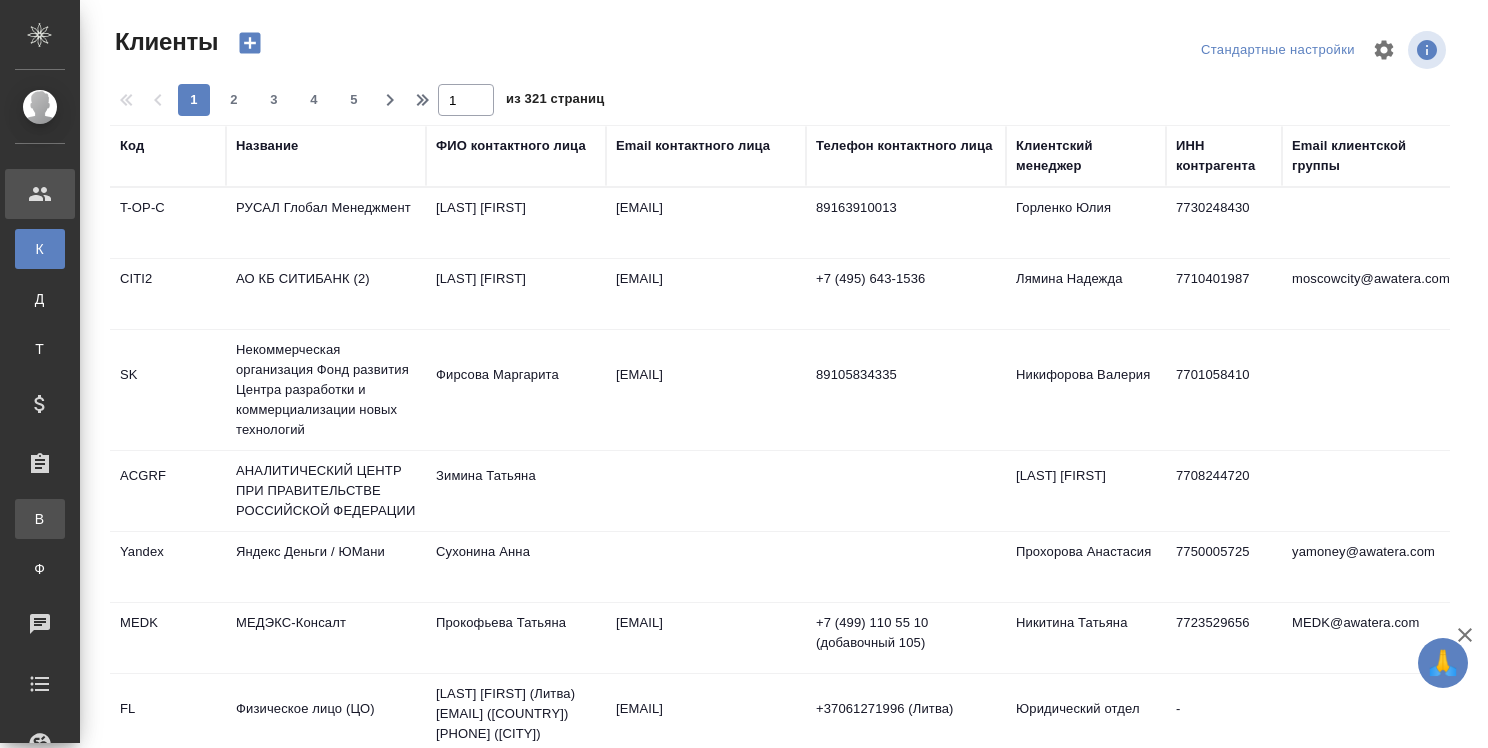 click on "Все заказы" at bounding box center (15, 519) 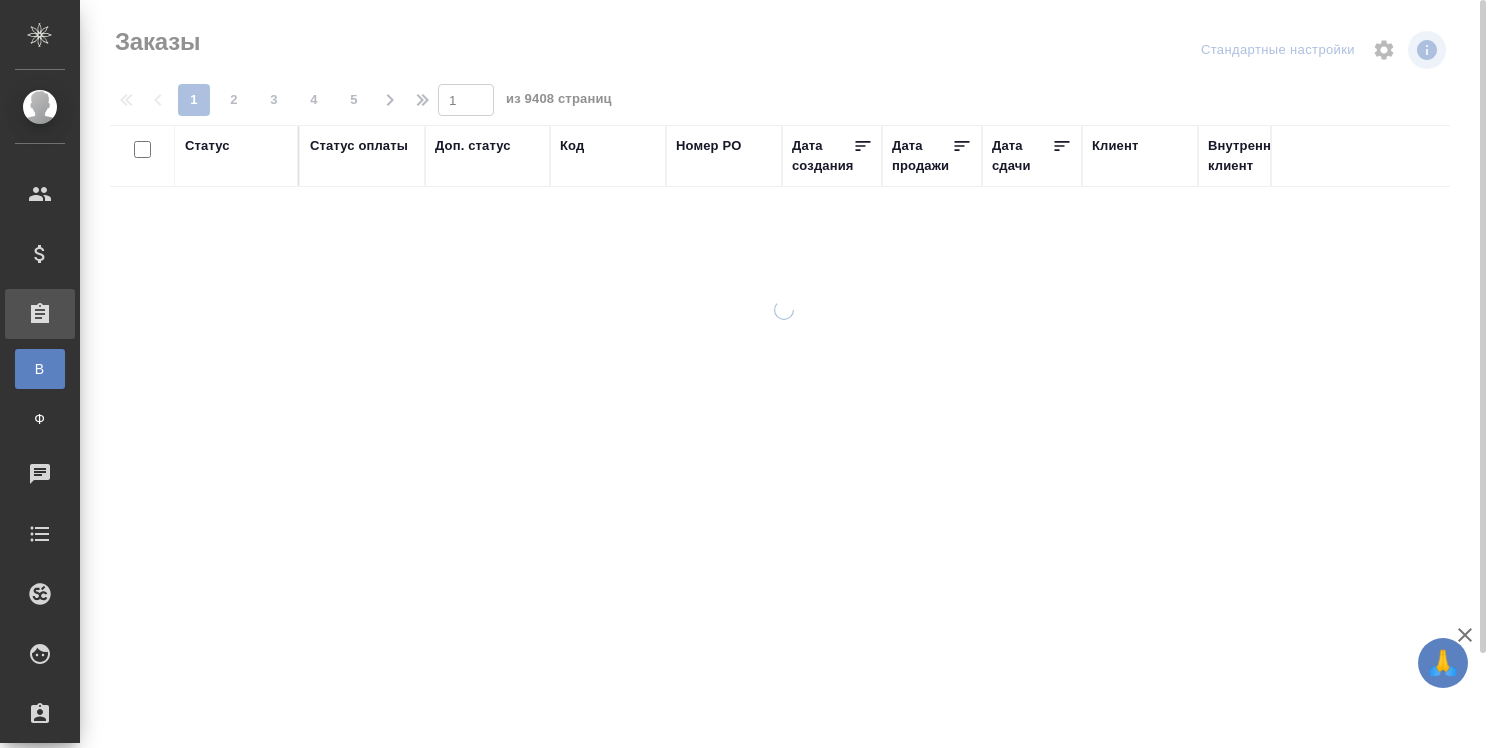 click on "Код" at bounding box center (572, 146) 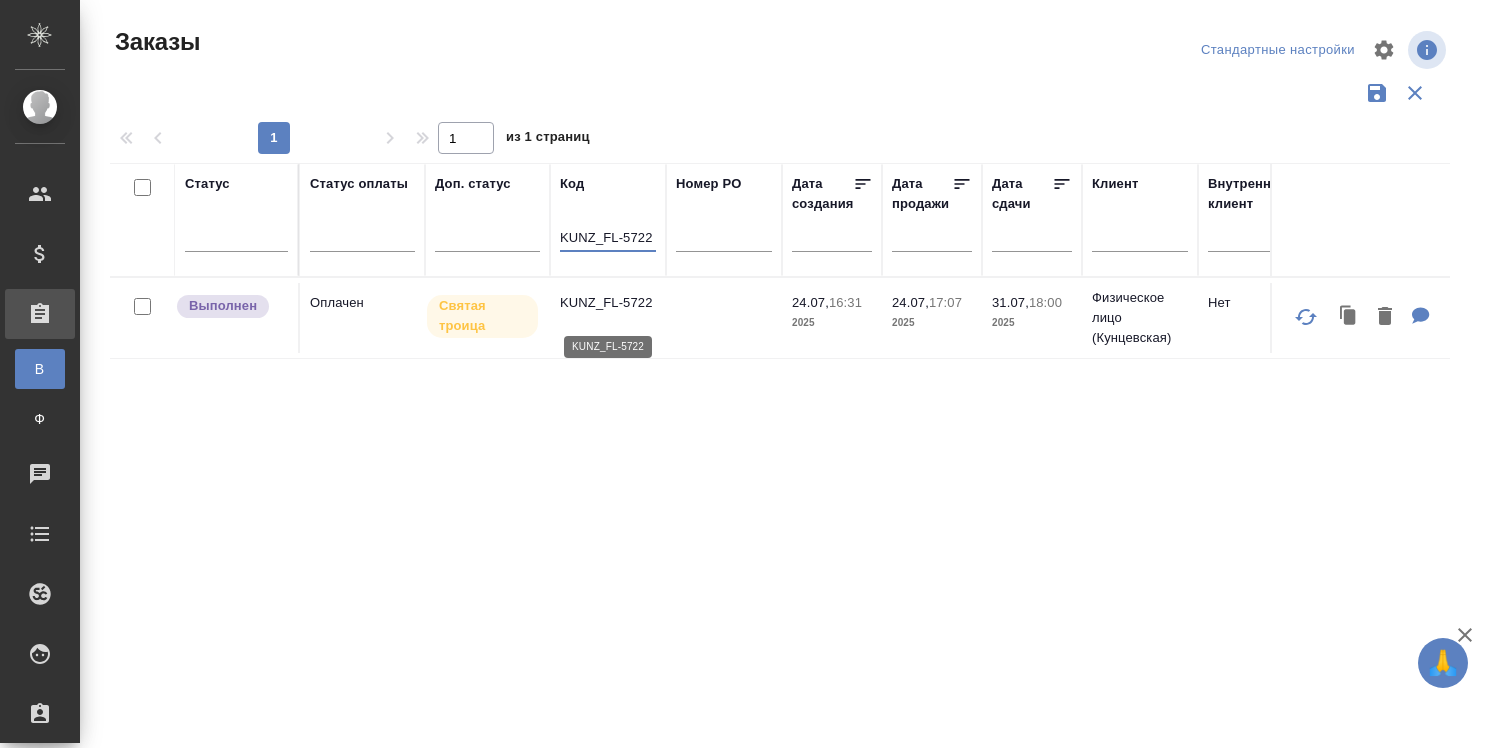 type on "KUNZ_FL-5722" 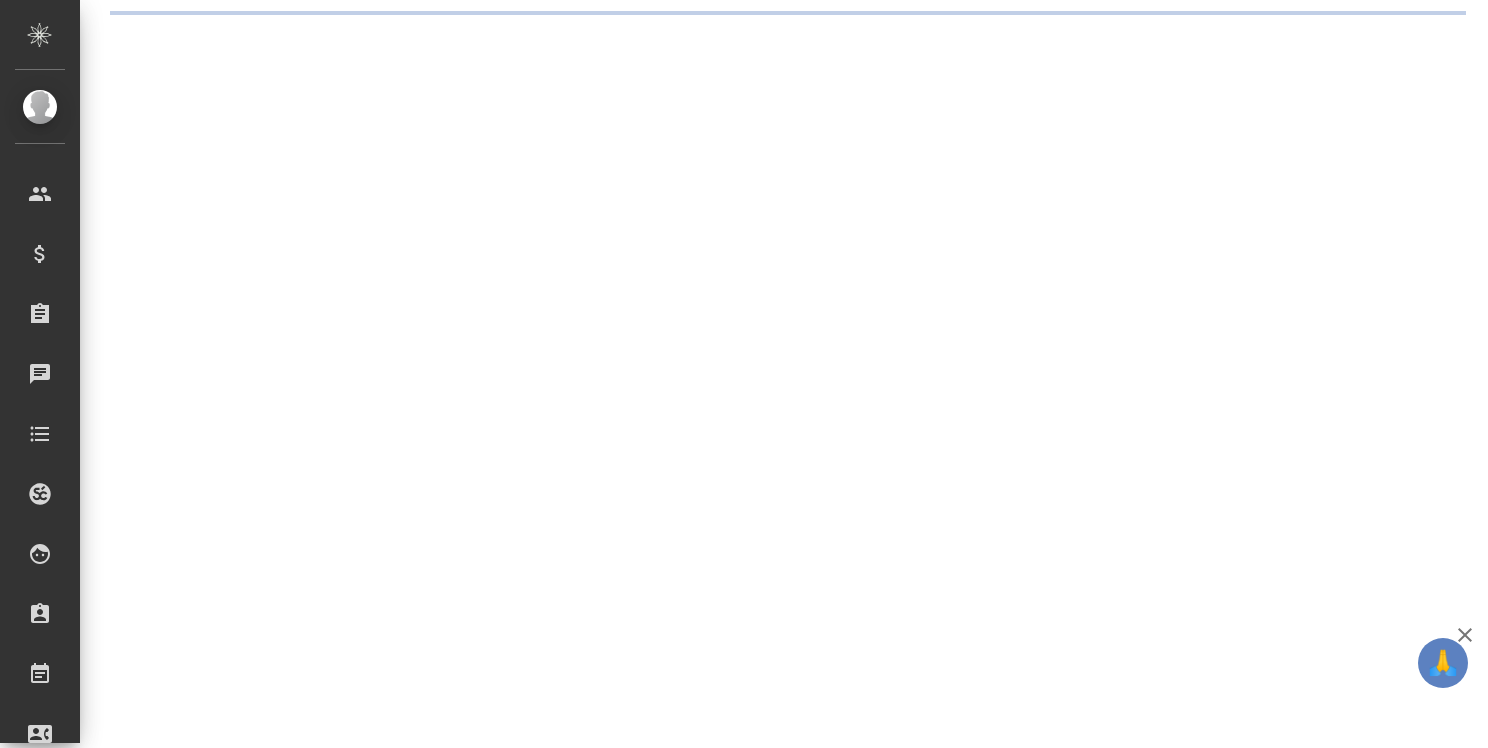 scroll, scrollTop: 0, scrollLeft: 0, axis: both 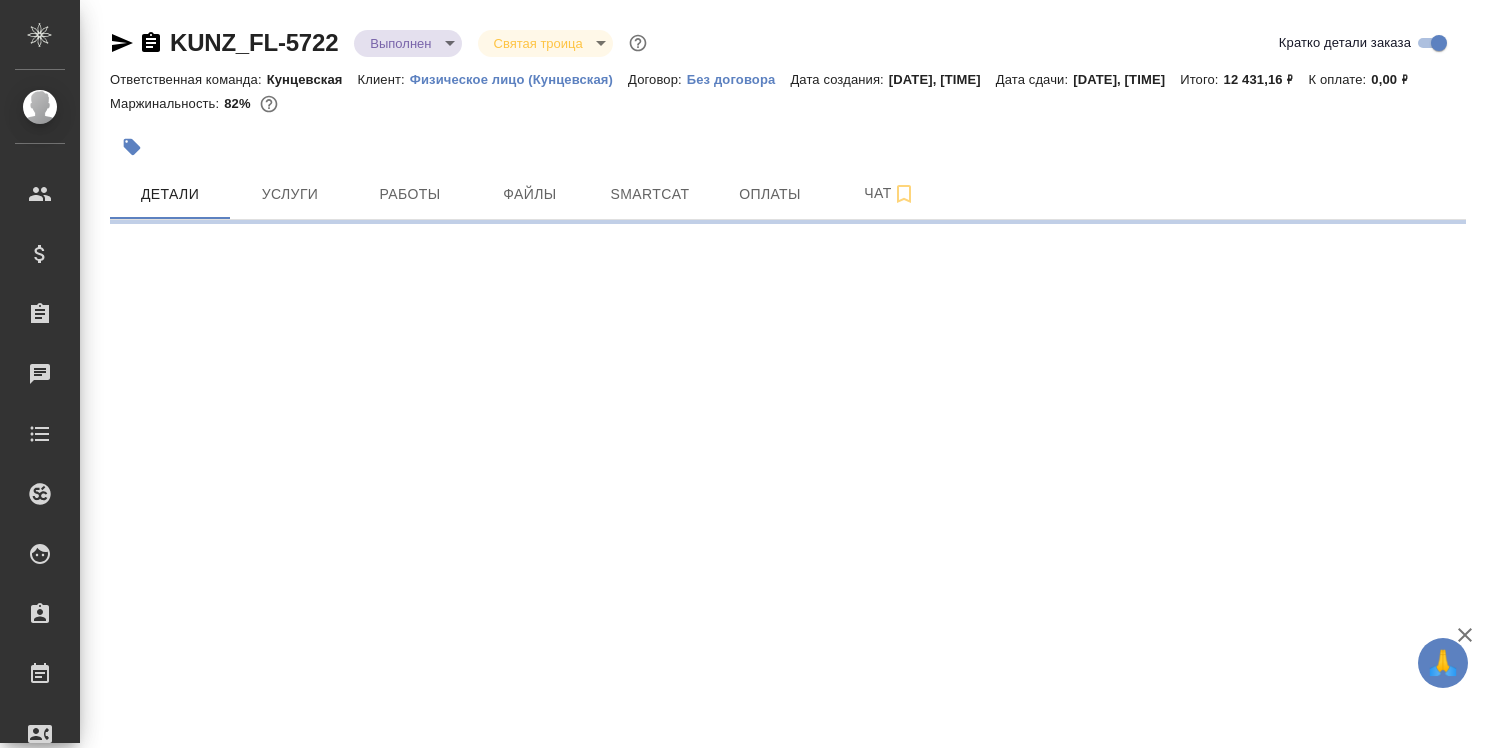 select on "RU" 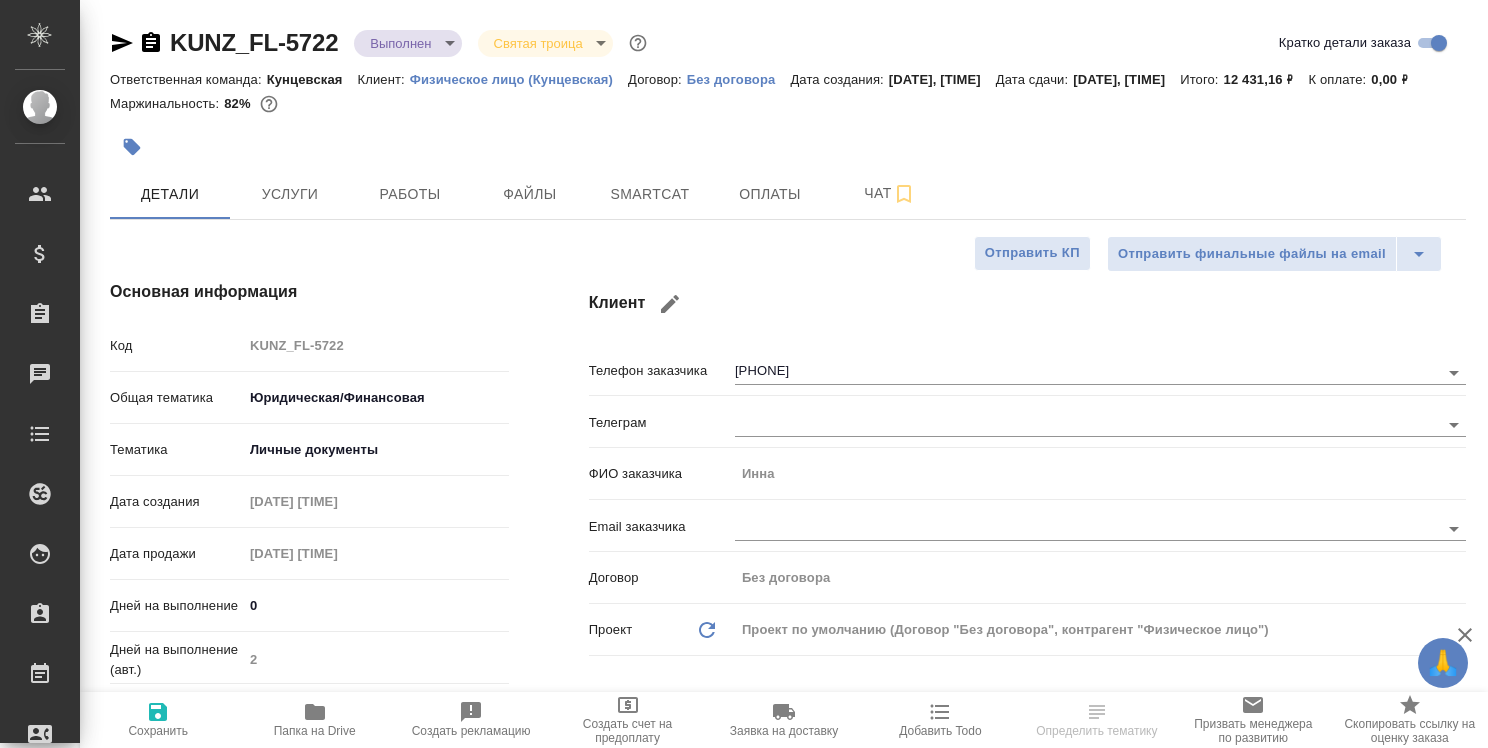 type on "x" 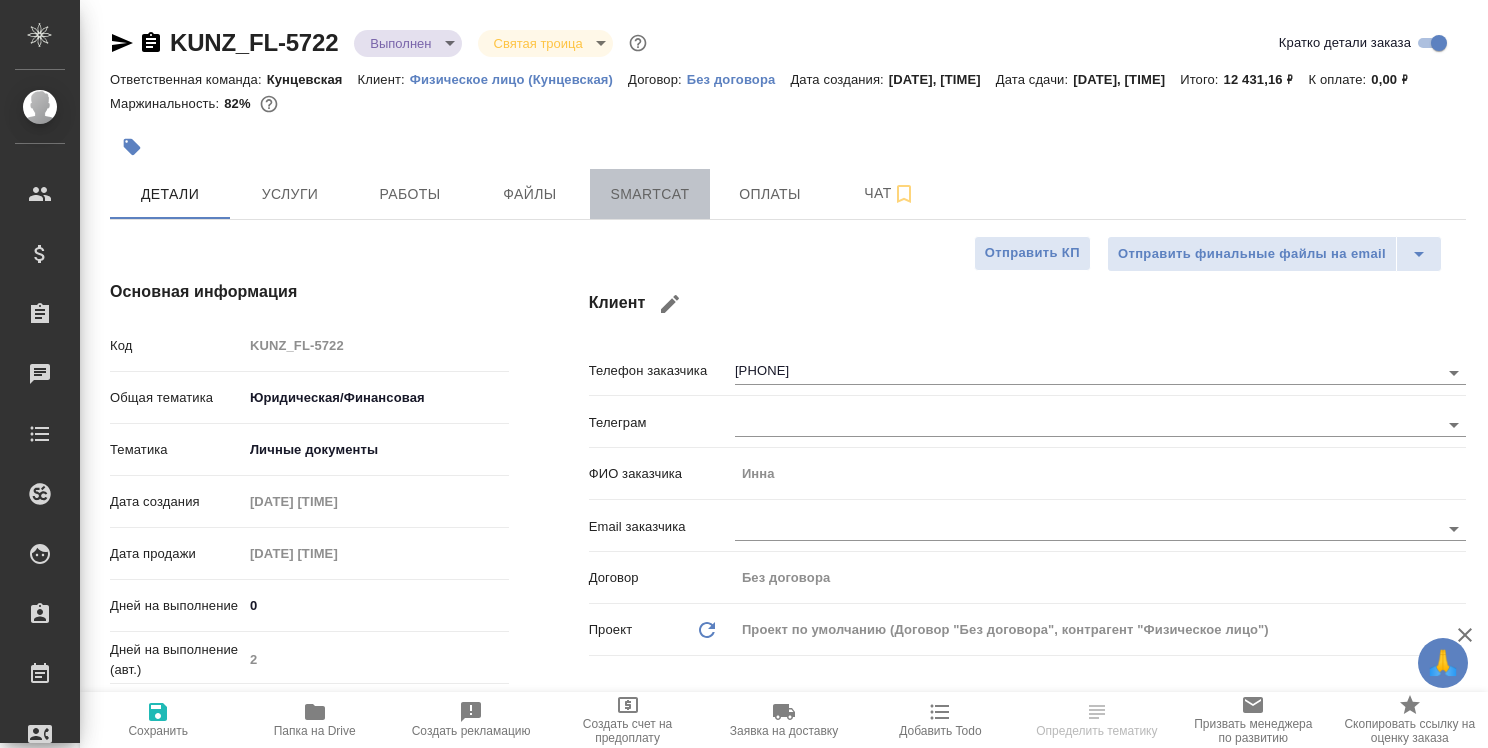 click on "Smartcat" at bounding box center (650, 194) 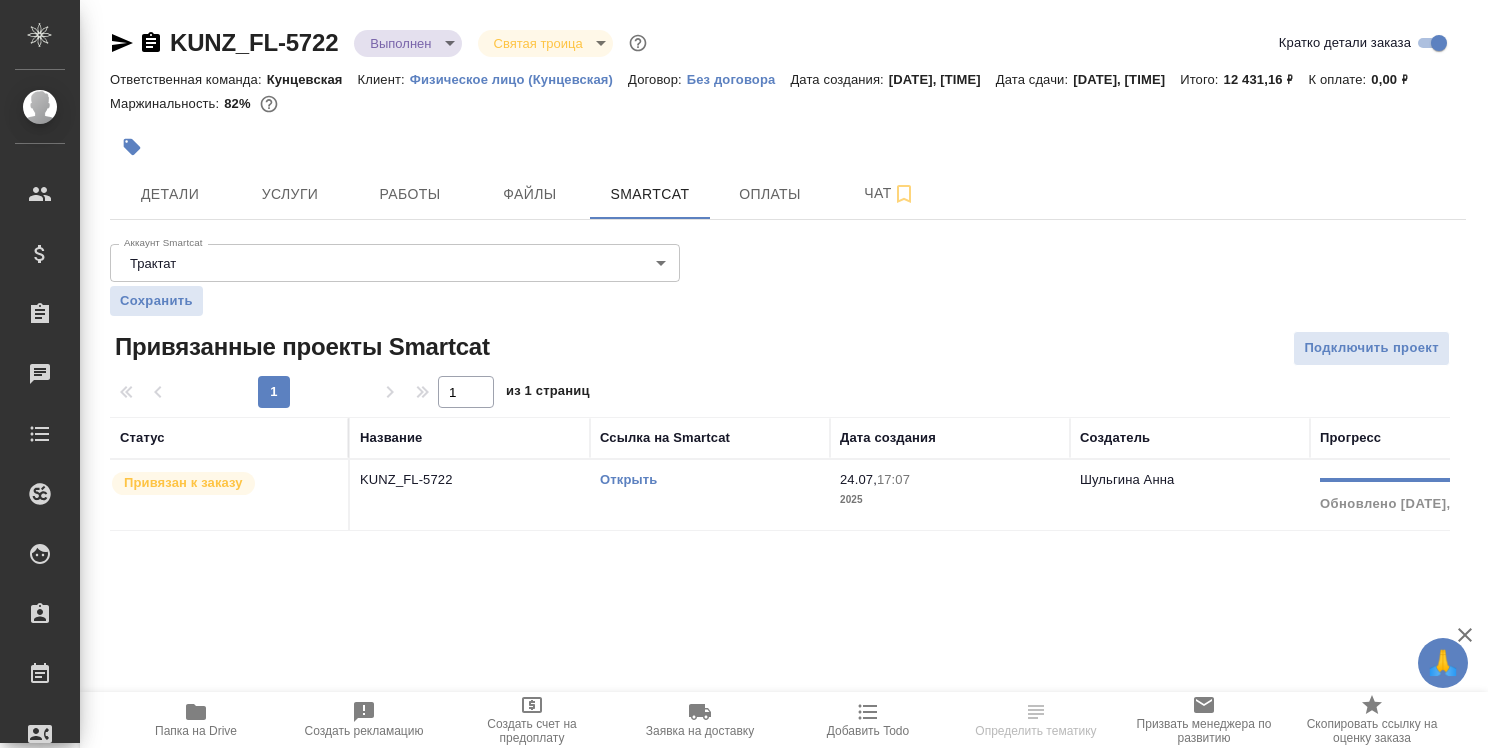 click on "Открыть" at bounding box center [628, 479] 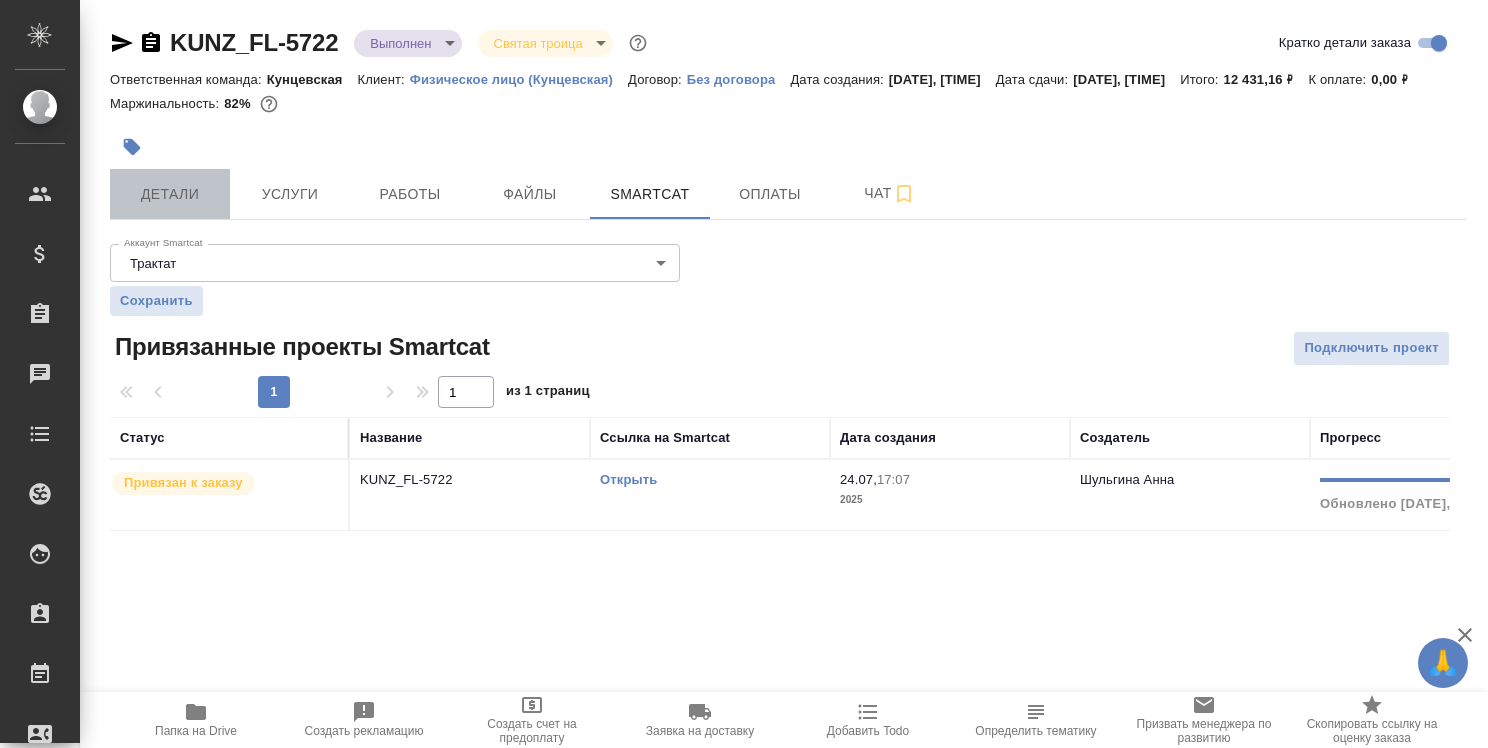 click on "Детали" at bounding box center (170, 194) 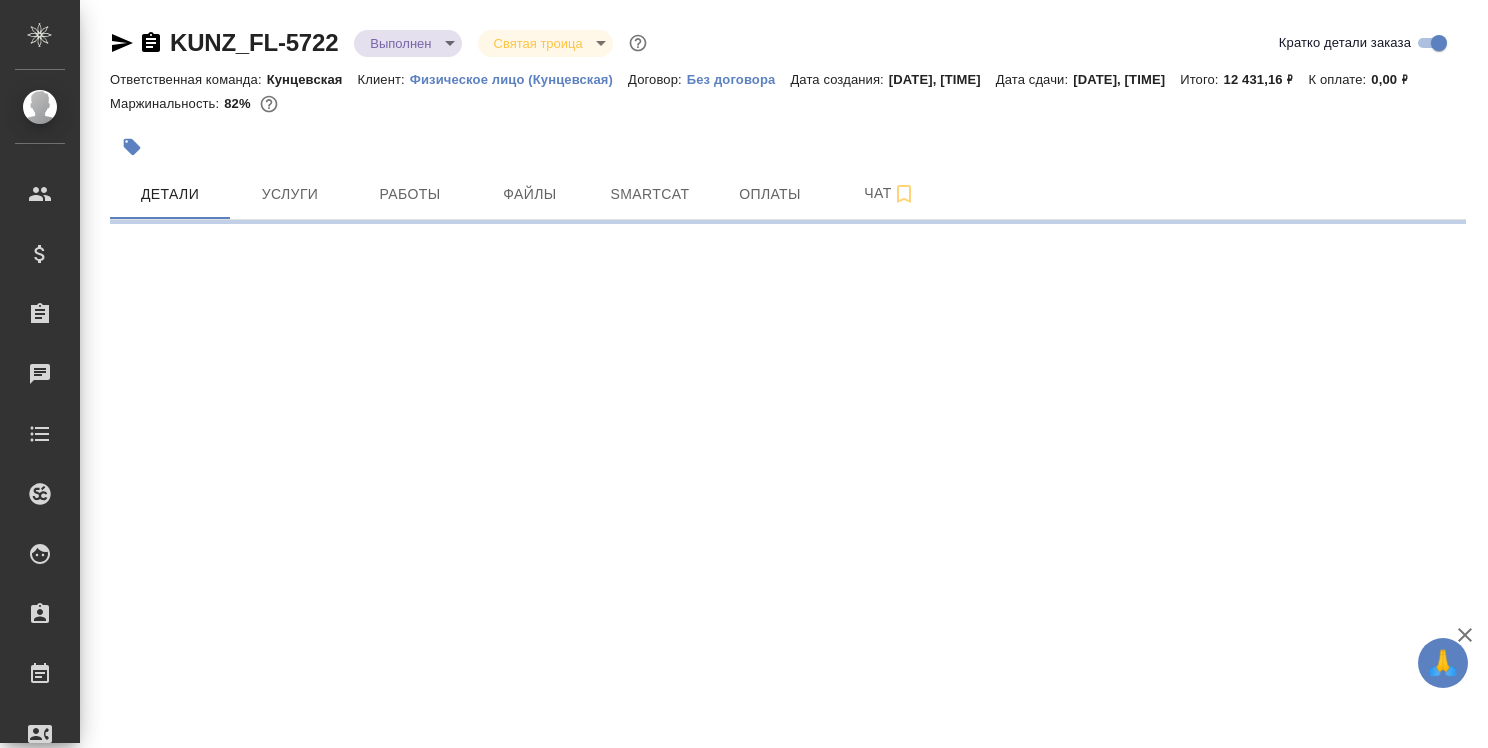 select on "RU" 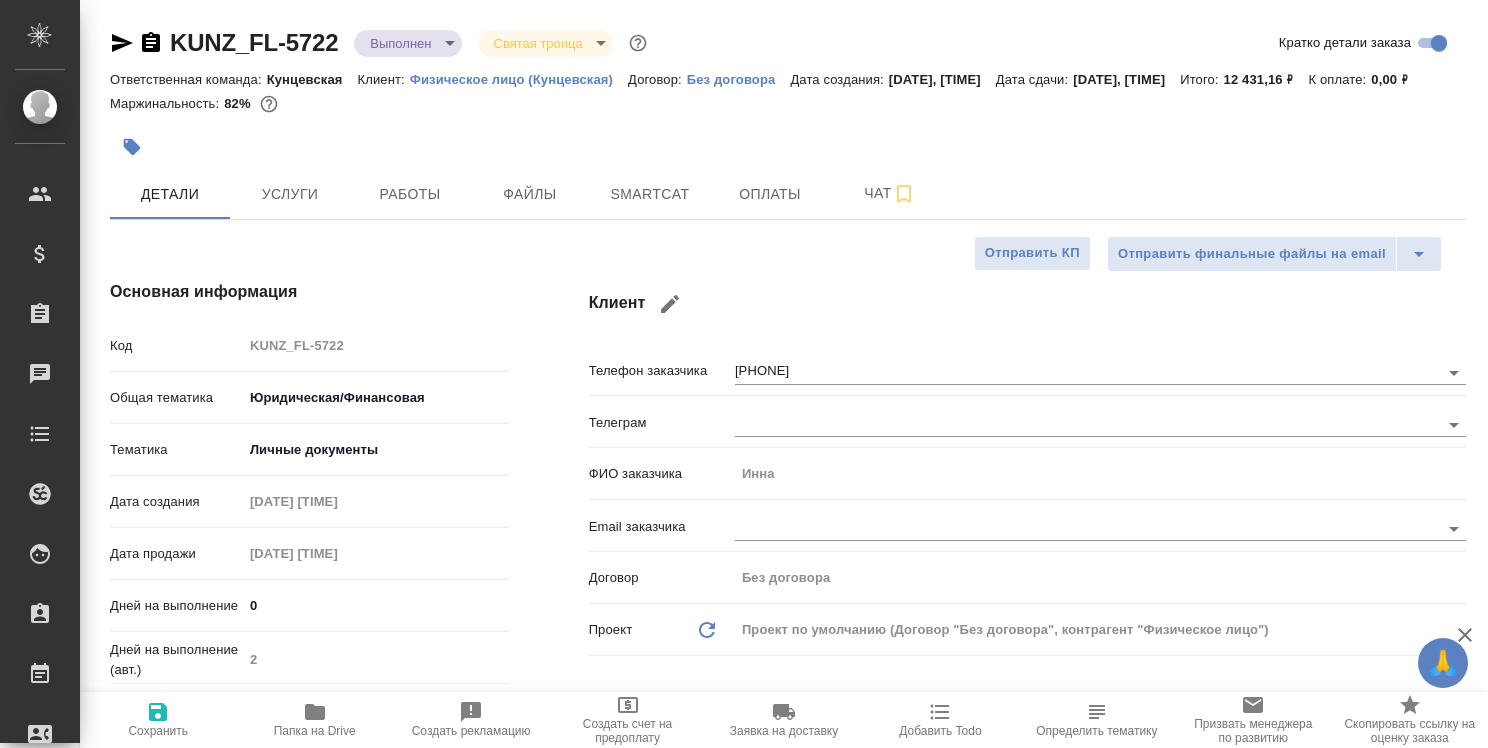 type on "x" 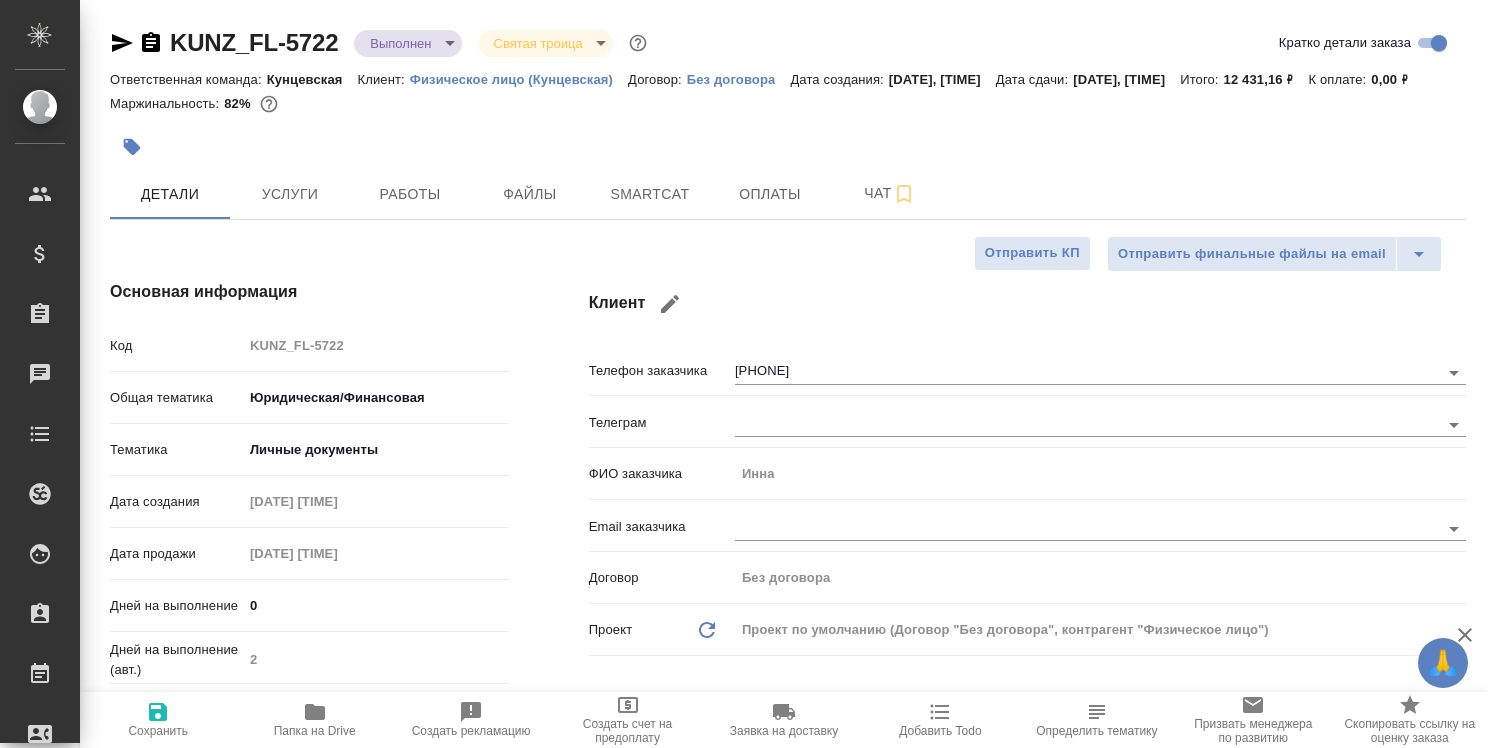type on "x" 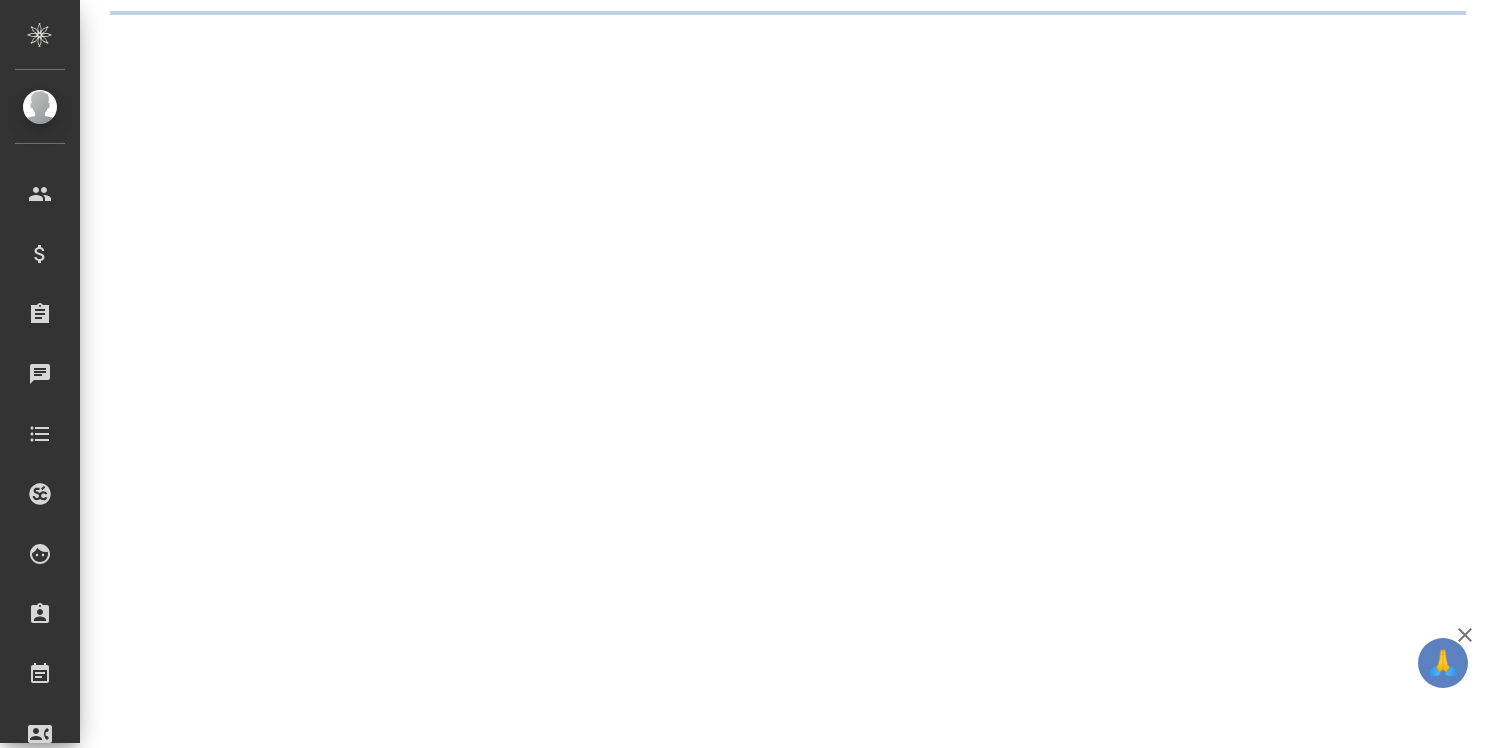 scroll, scrollTop: 0, scrollLeft: 0, axis: both 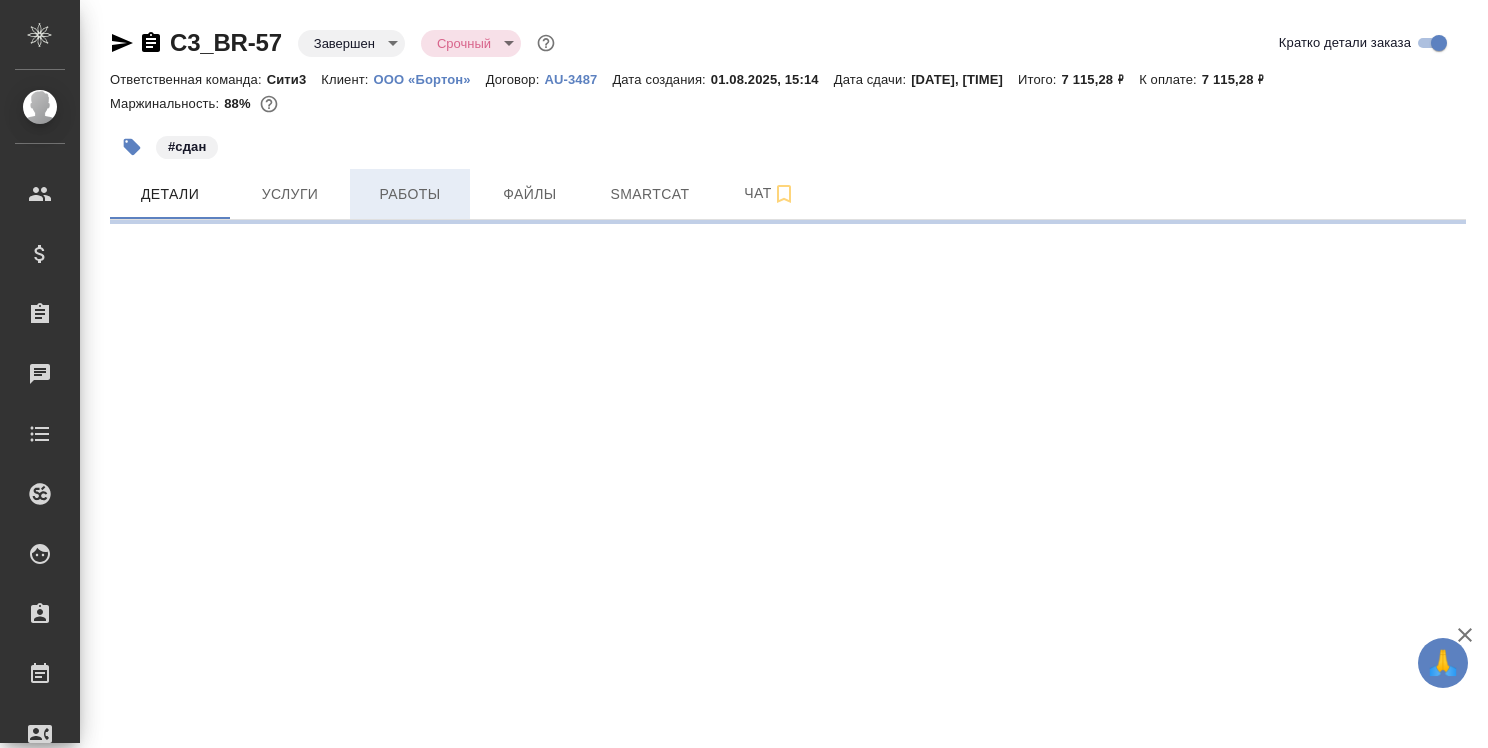 select on "RU" 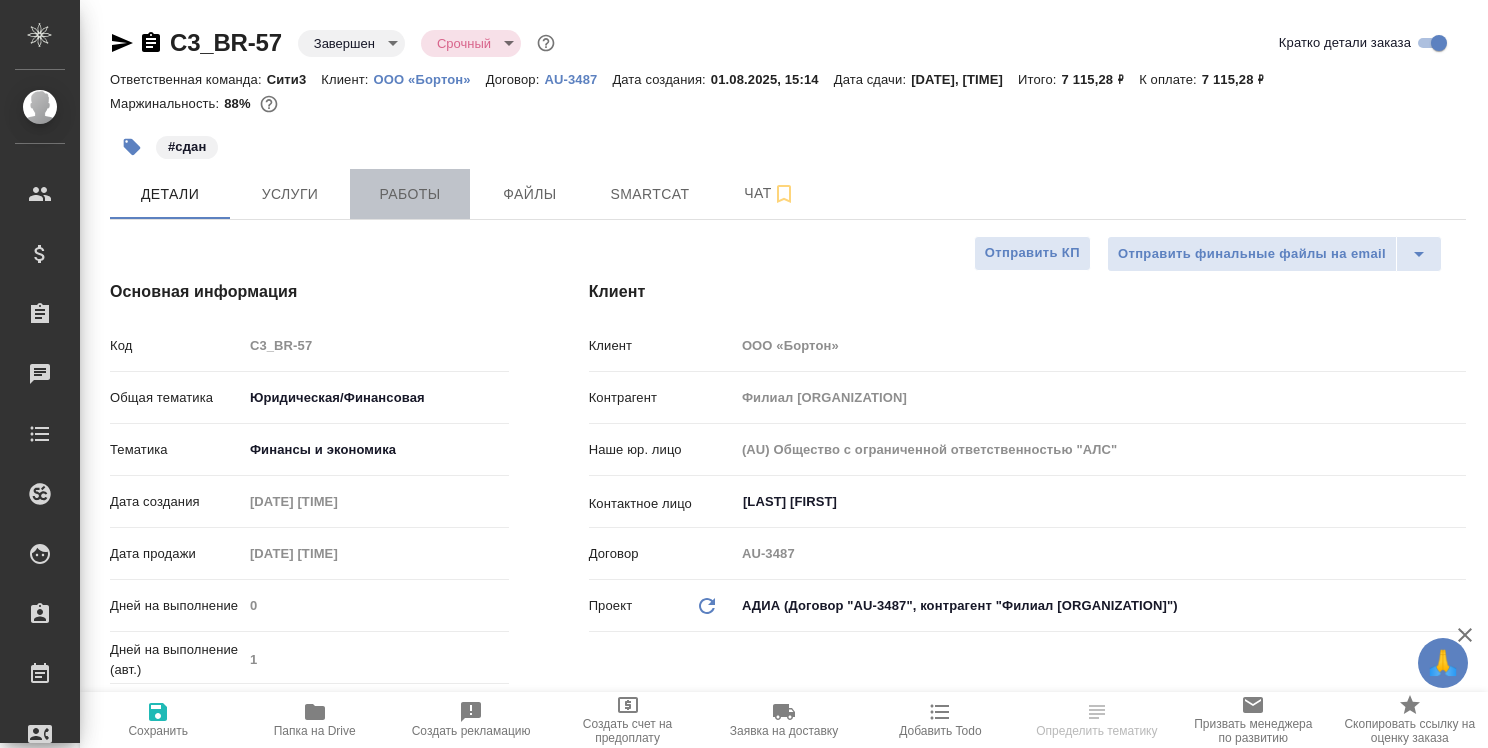 click on "Работы" at bounding box center [410, 194] 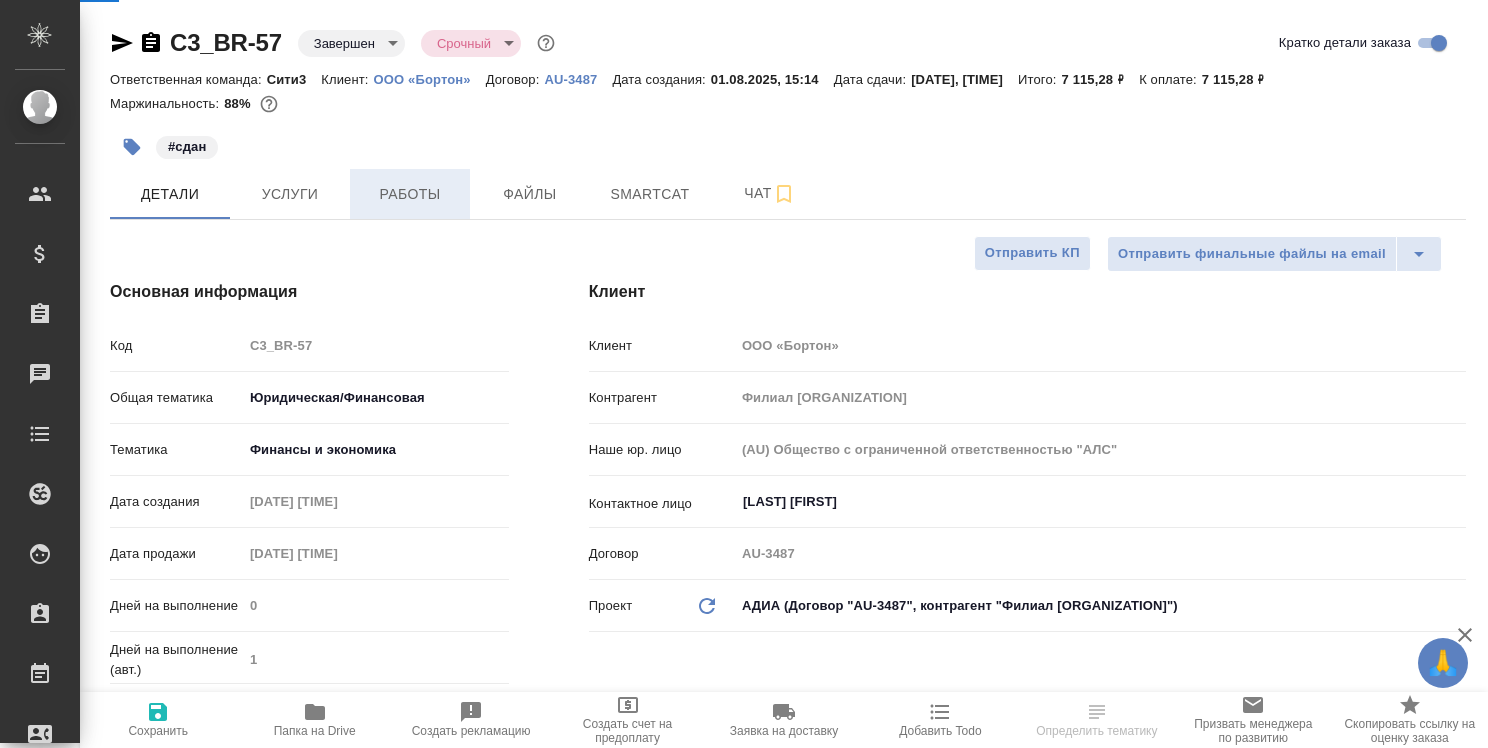 type on "Matveeva Anastasia" 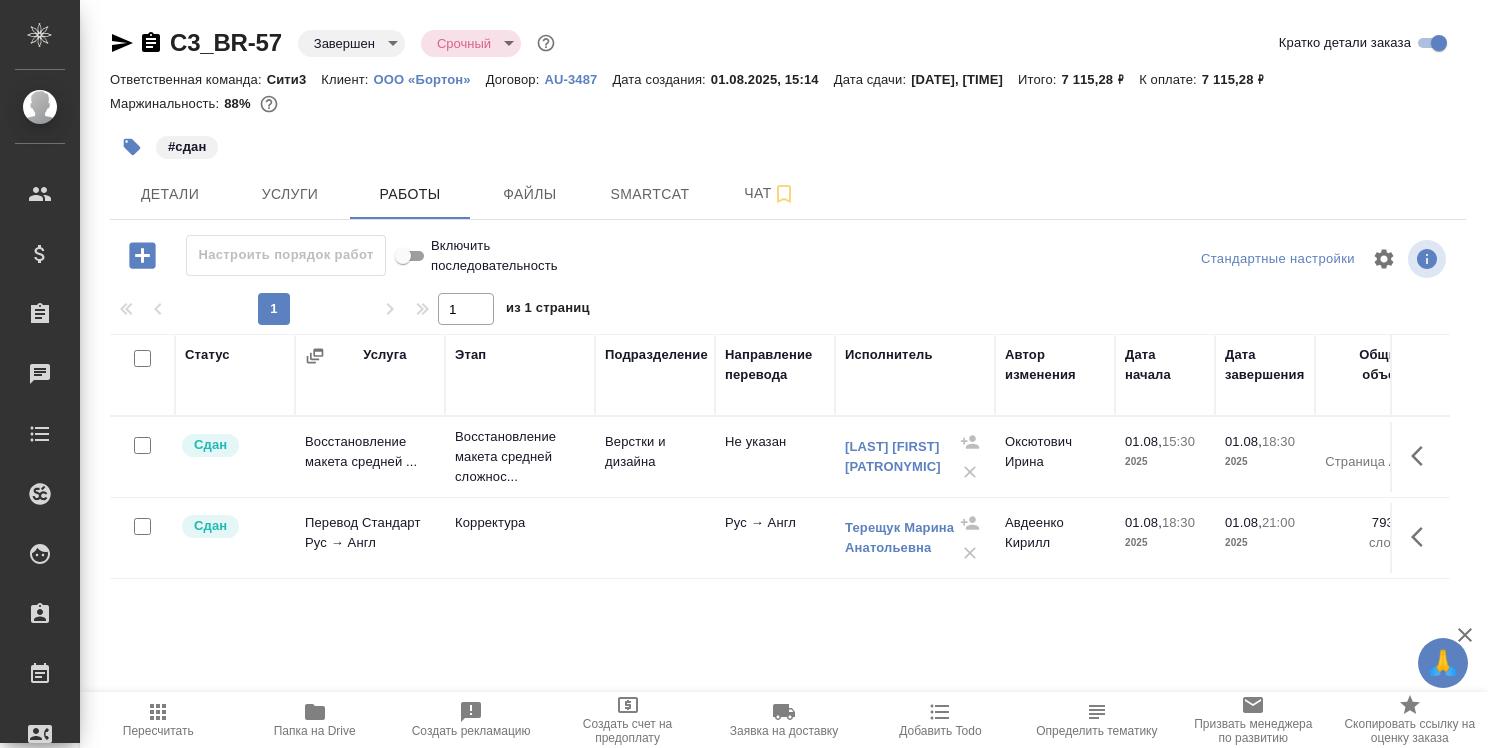 scroll, scrollTop: 87, scrollLeft: 0, axis: vertical 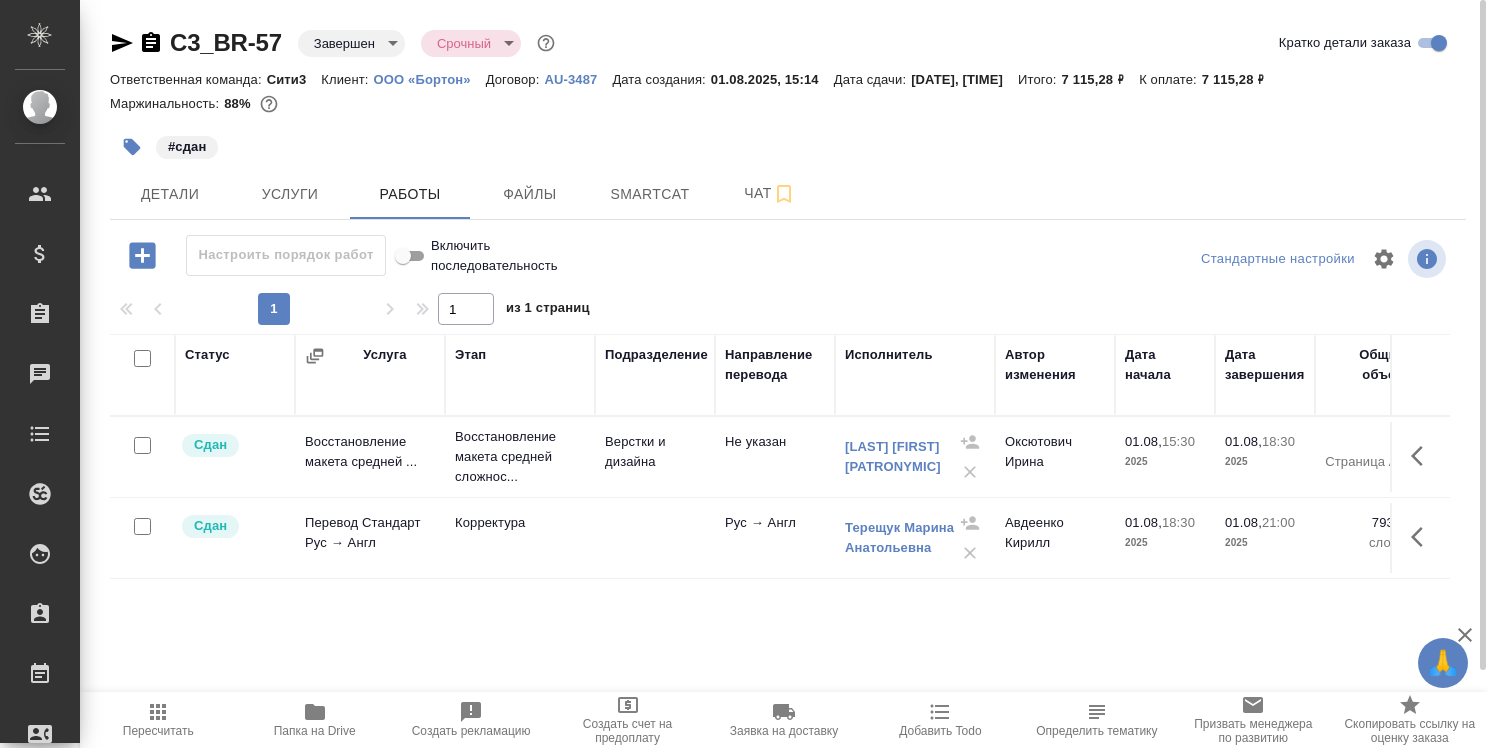 click 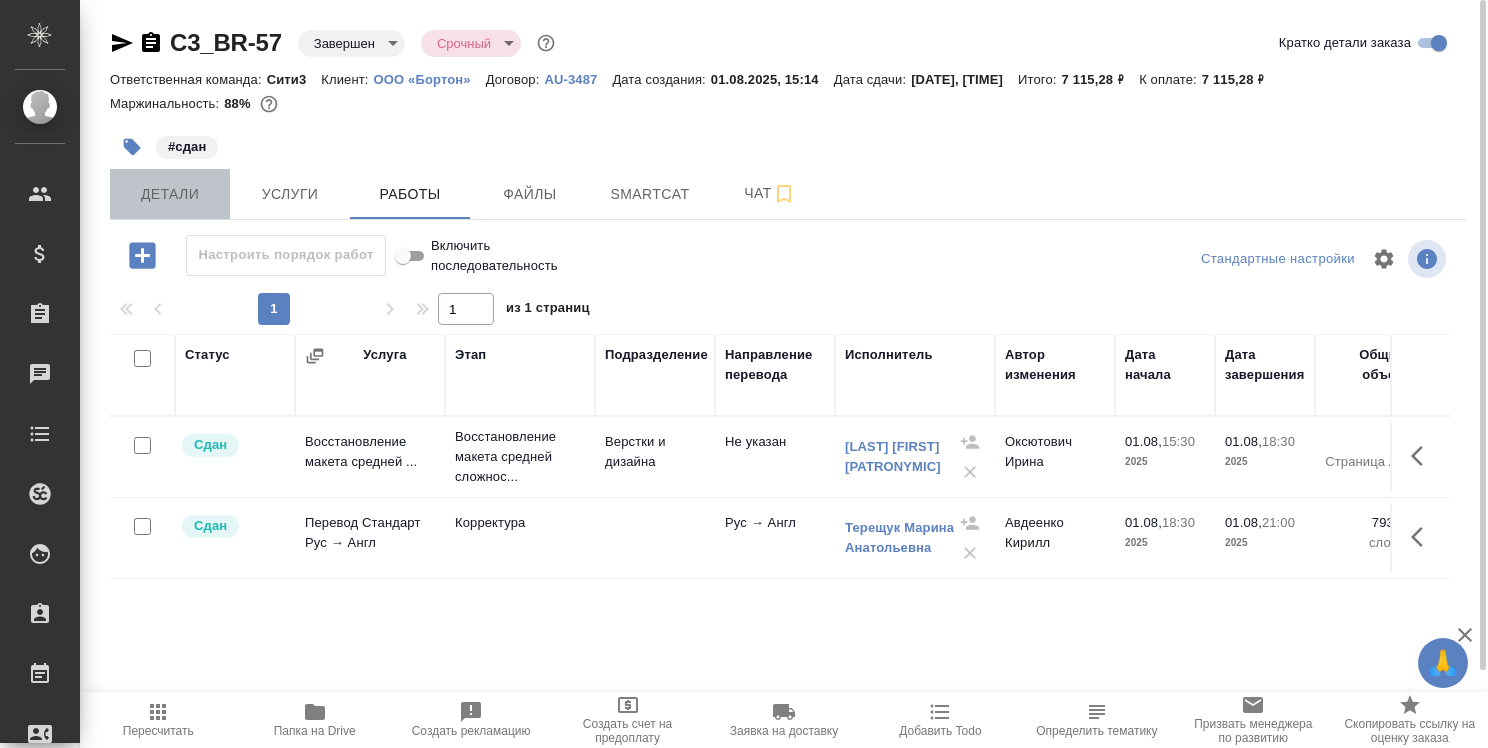 click on "Детали" at bounding box center [170, 194] 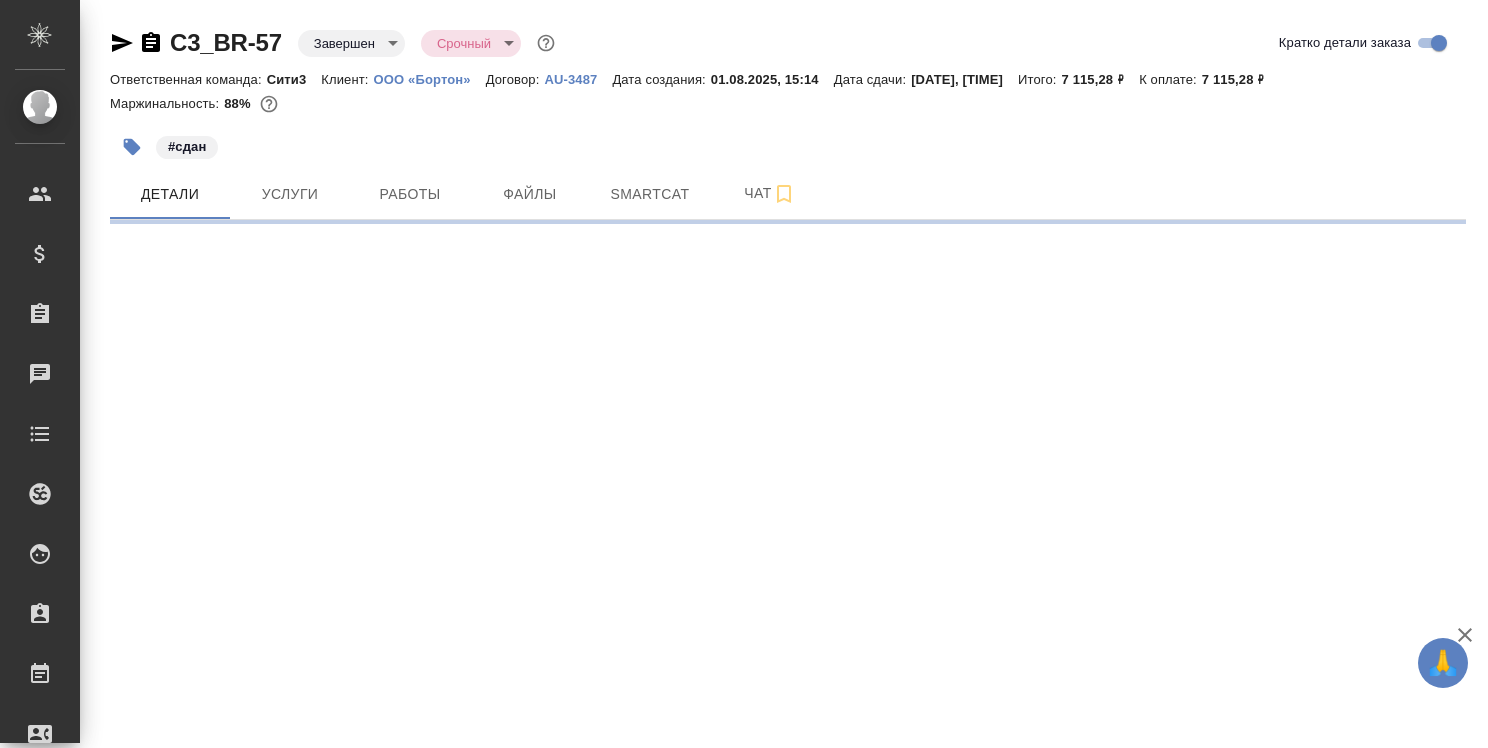 select on "RU" 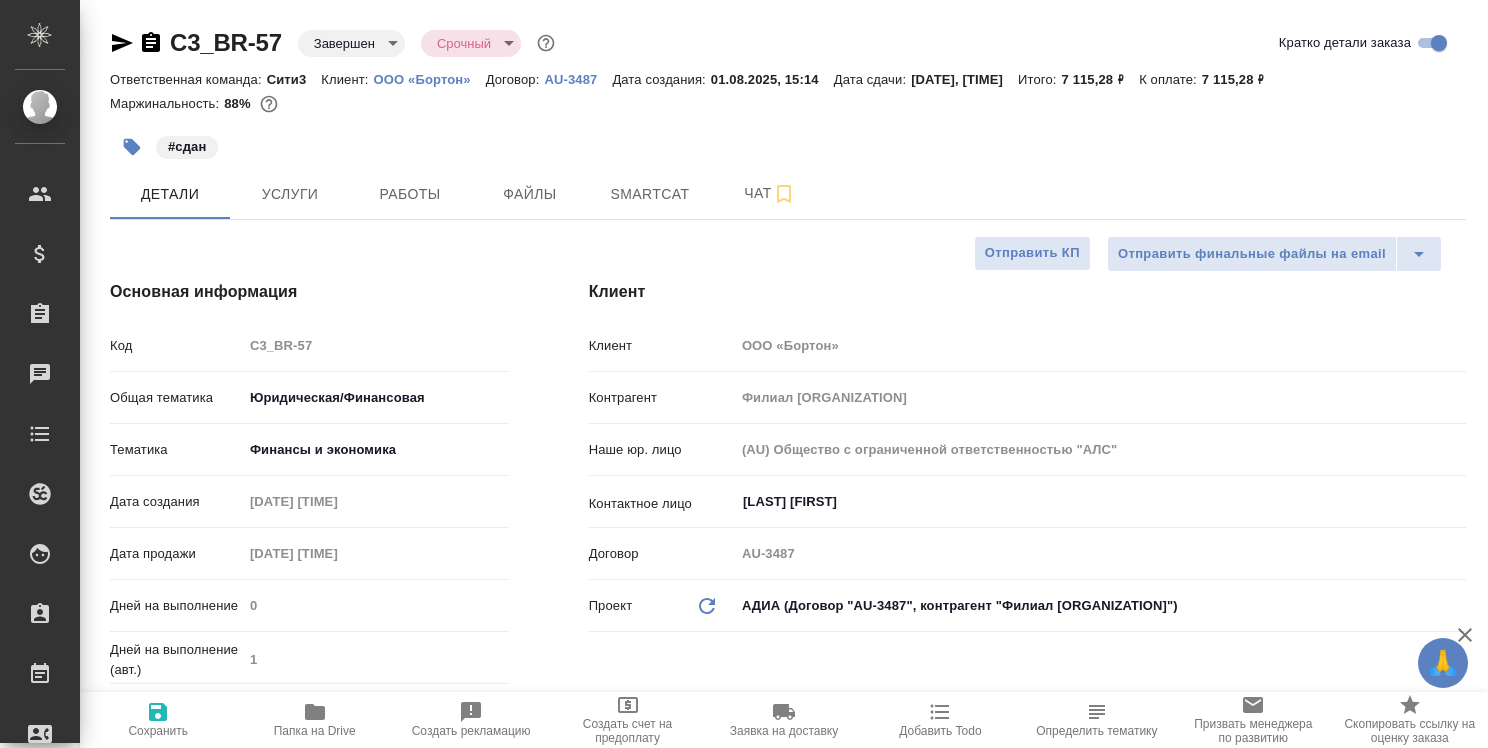 type on "x" 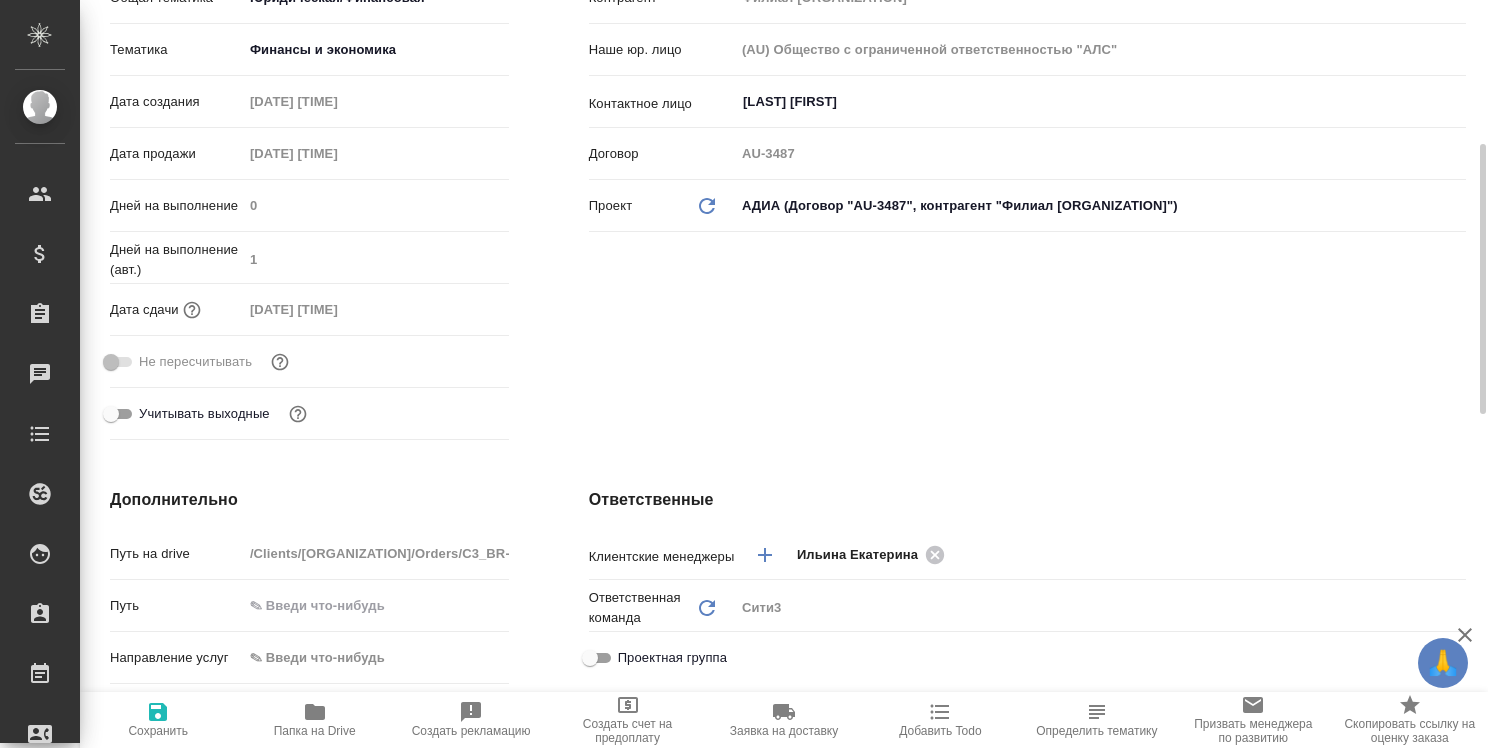 scroll, scrollTop: 600, scrollLeft: 0, axis: vertical 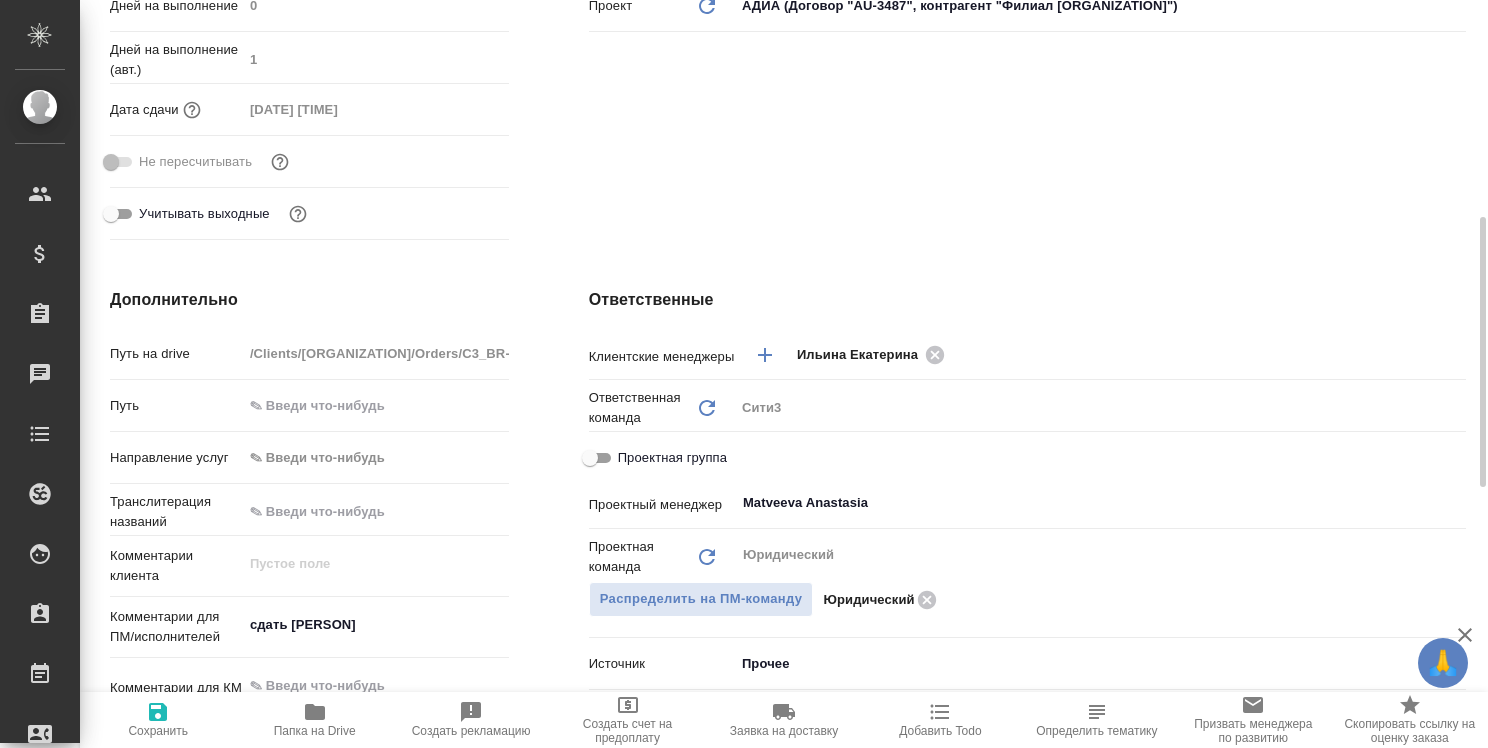type on "x" 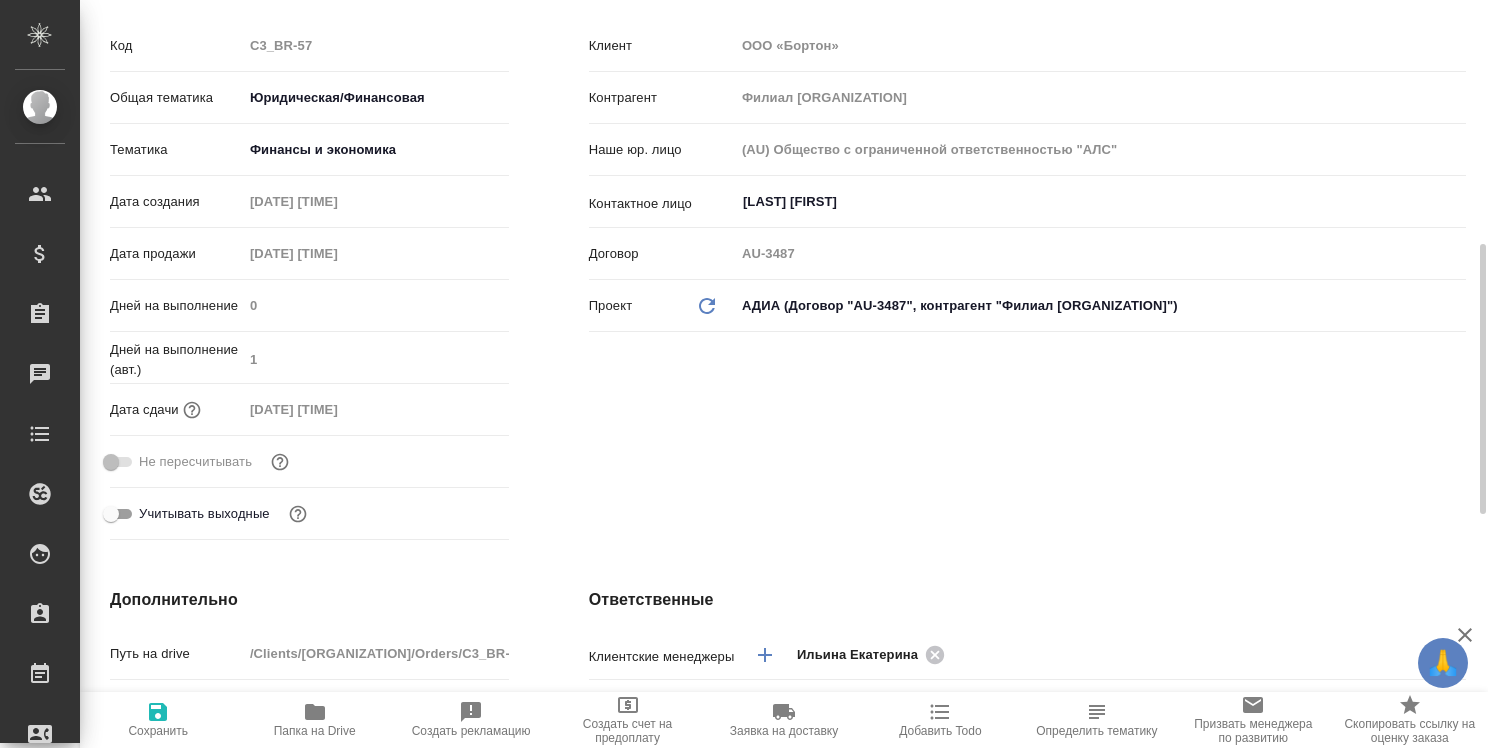 scroll, scrollTop: 400, scrollLeft: 0, axis: vertical 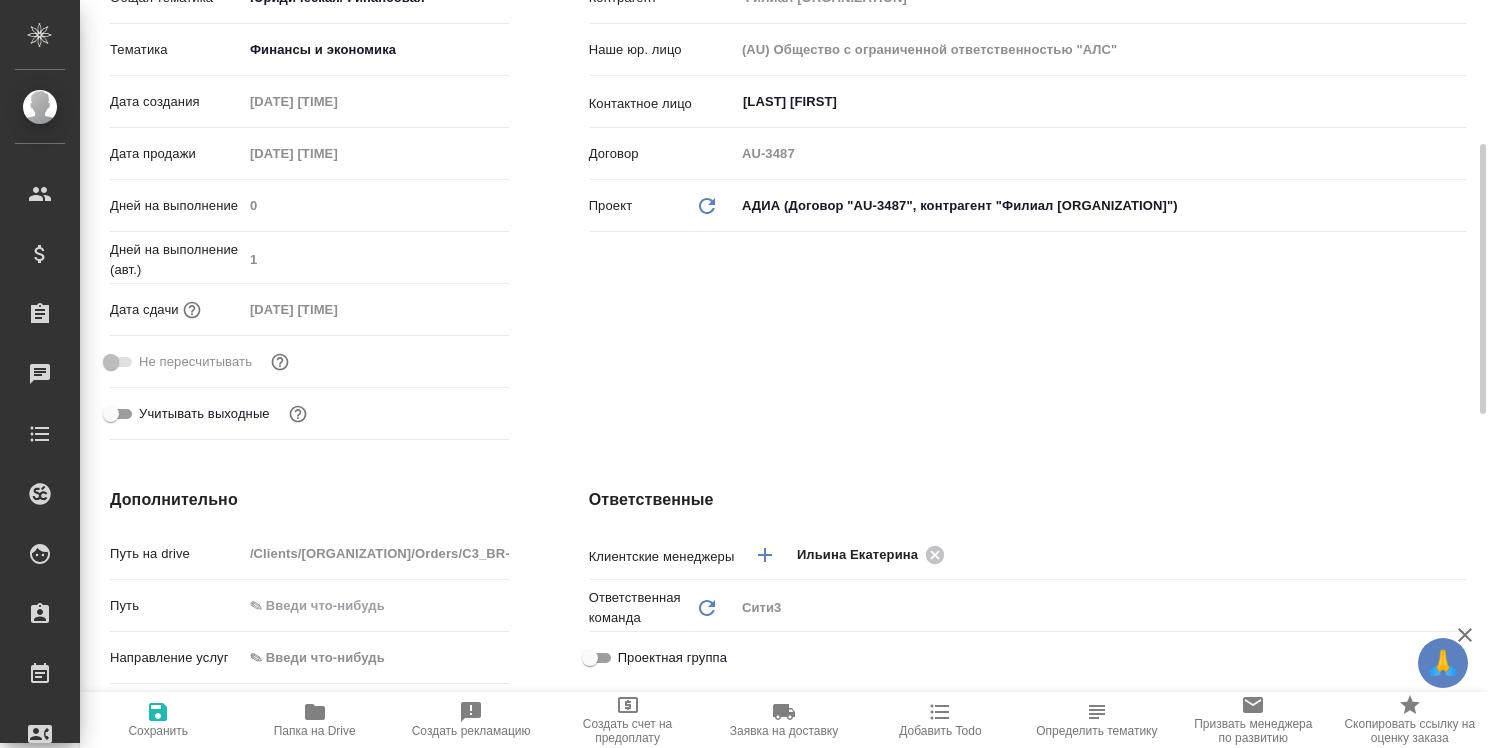 type on "x" 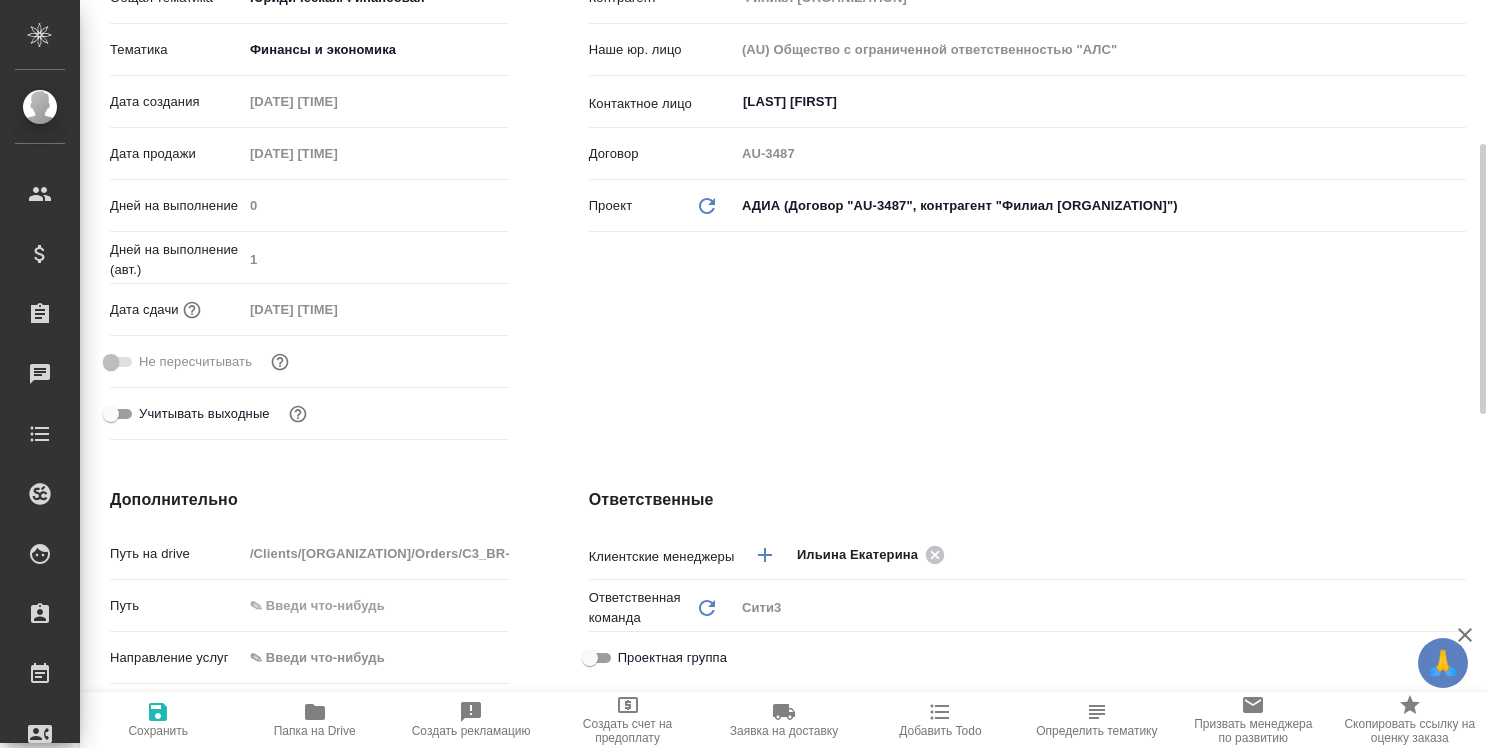 type on "x" 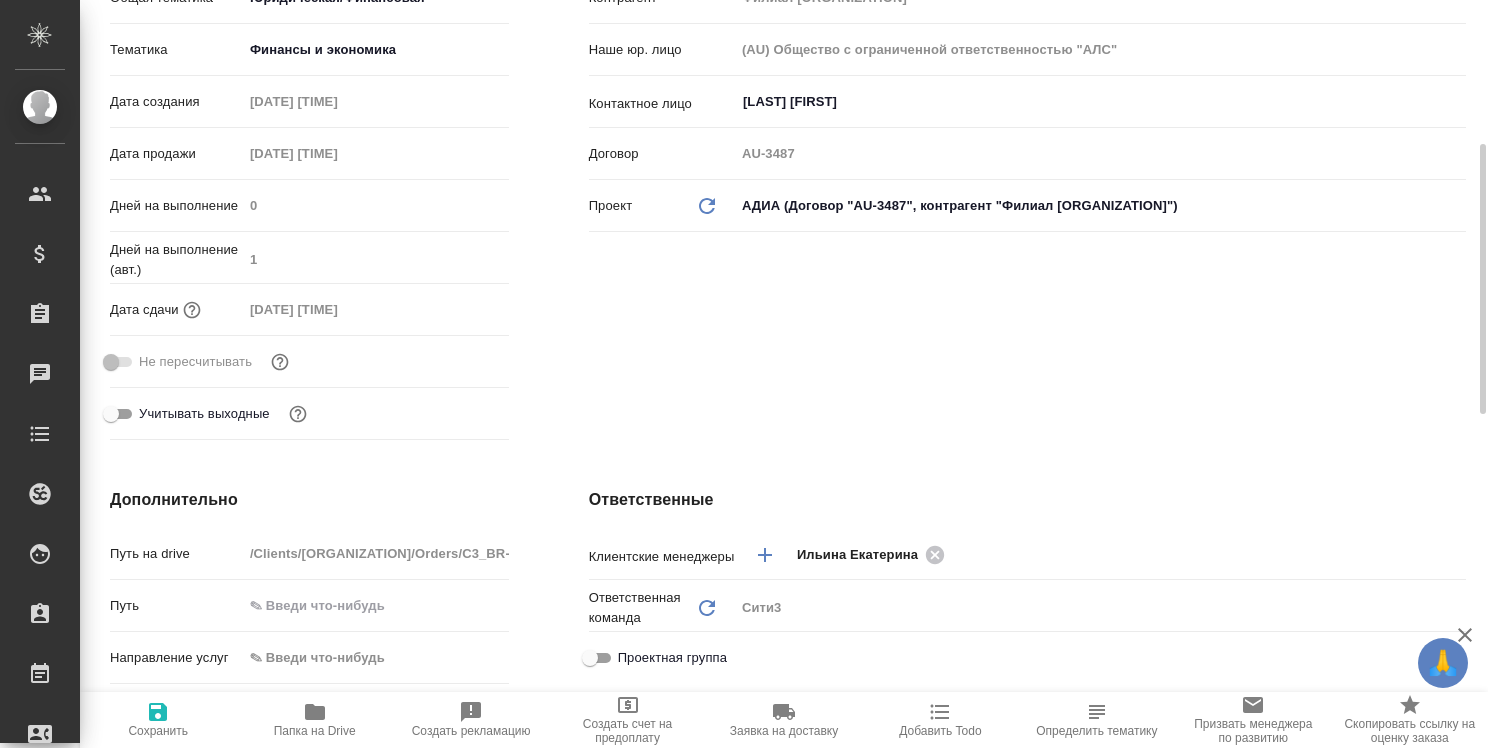 type on "x" 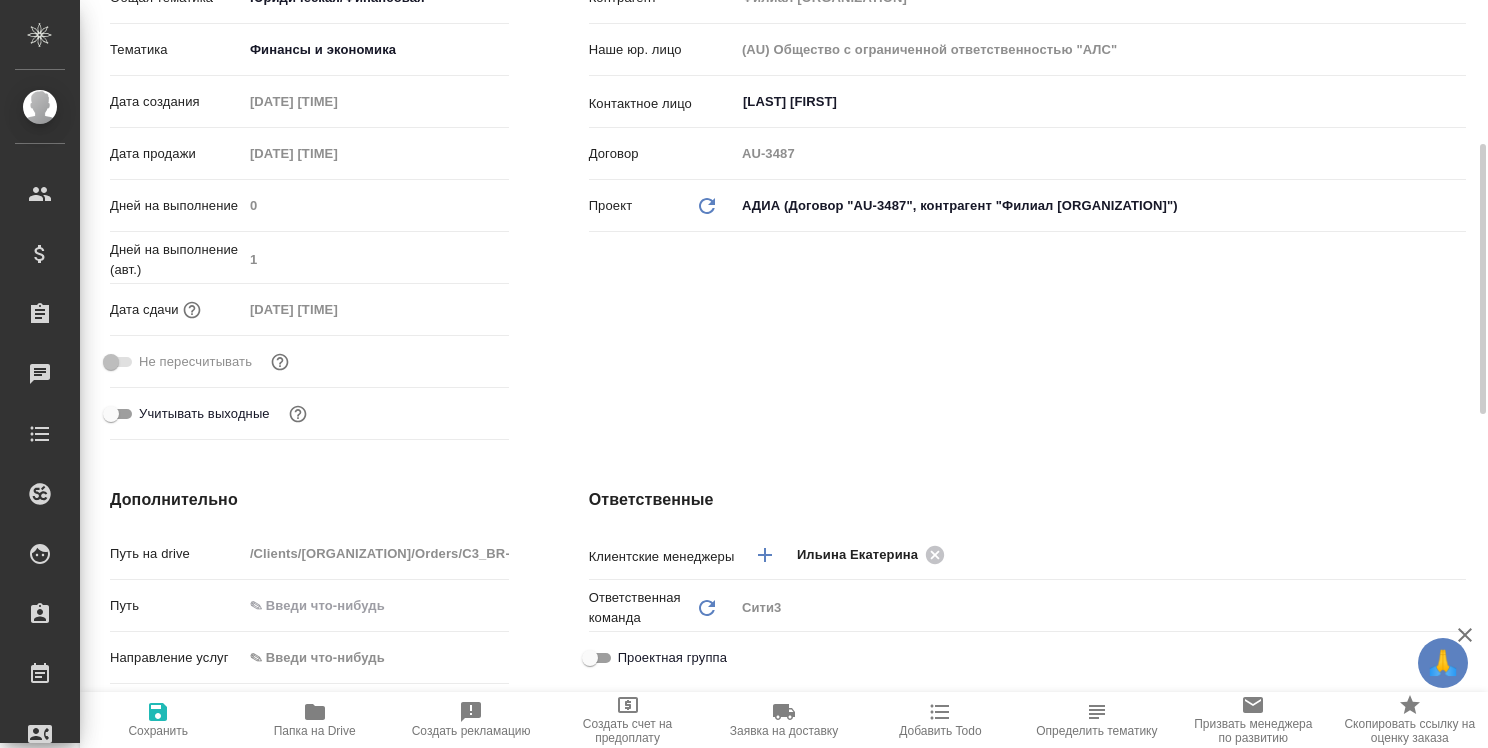 type on "x" 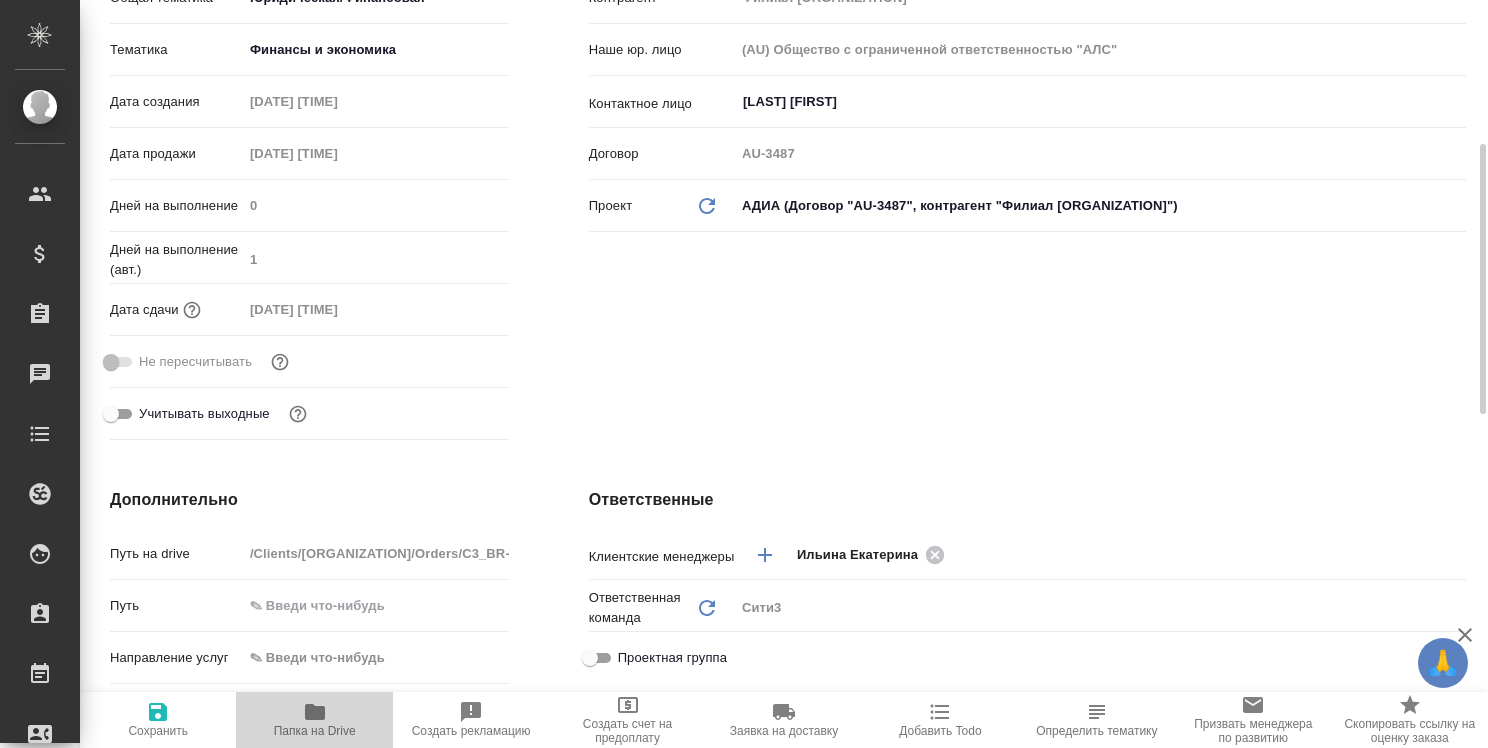 click 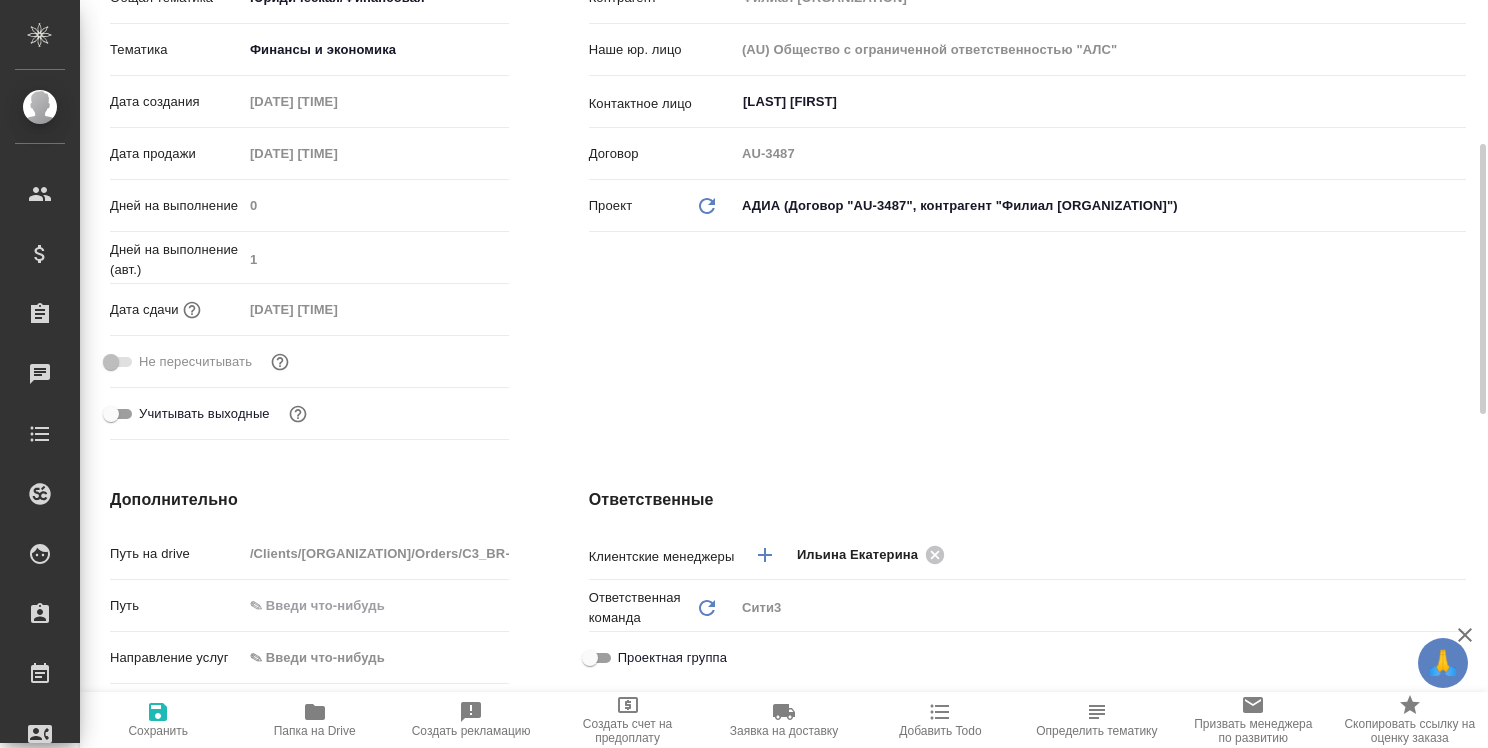 type on "x" 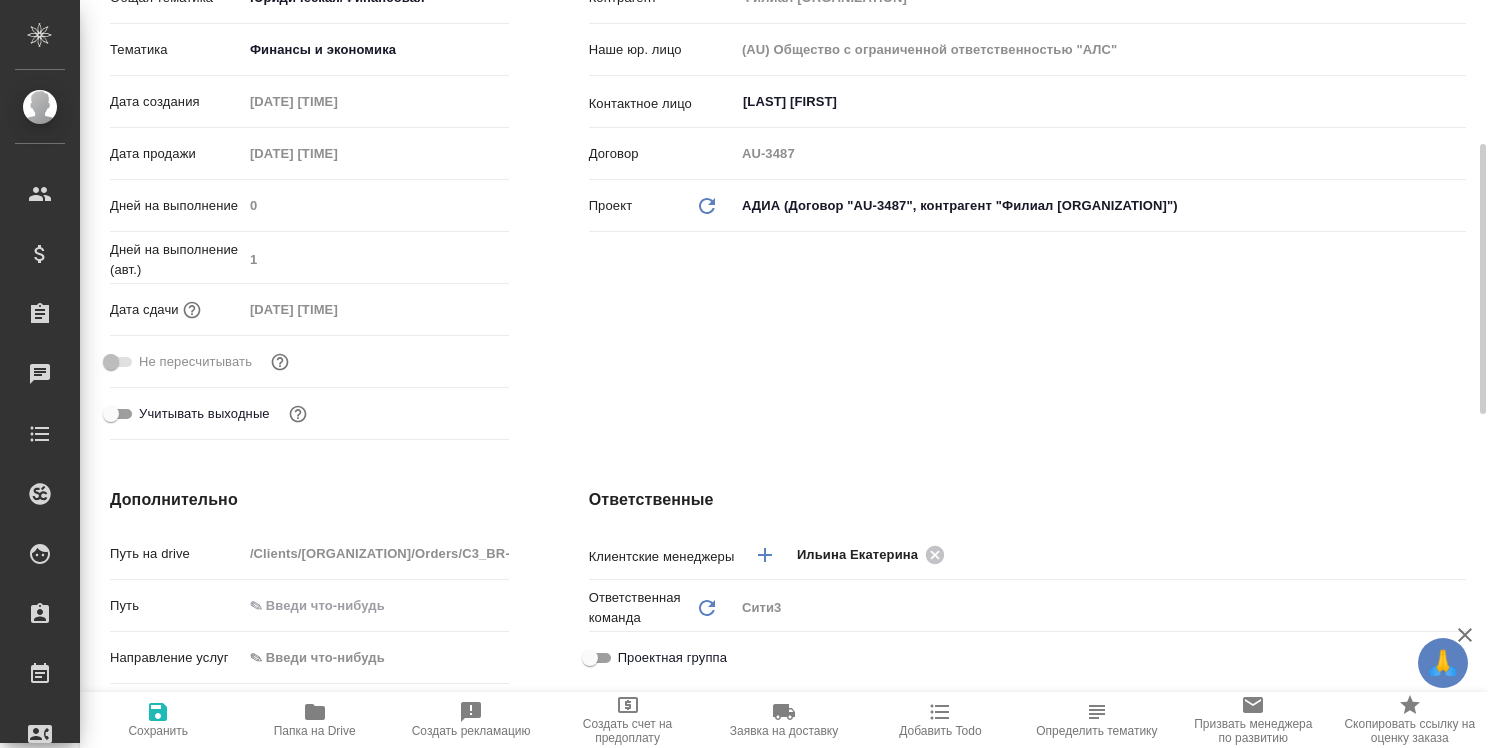 type on "x" 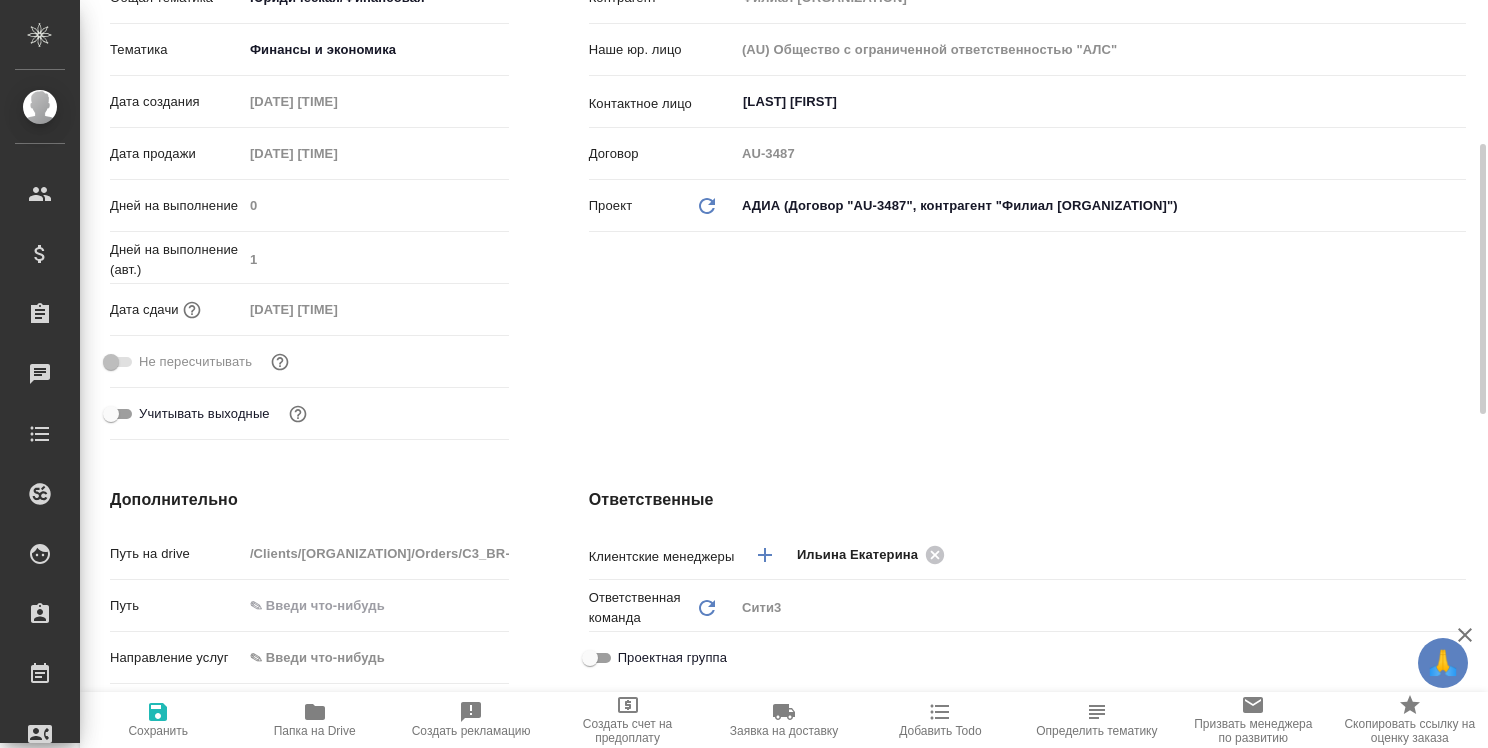 scroll, scrollTop: 0, scrollLeft: 0, axis: both 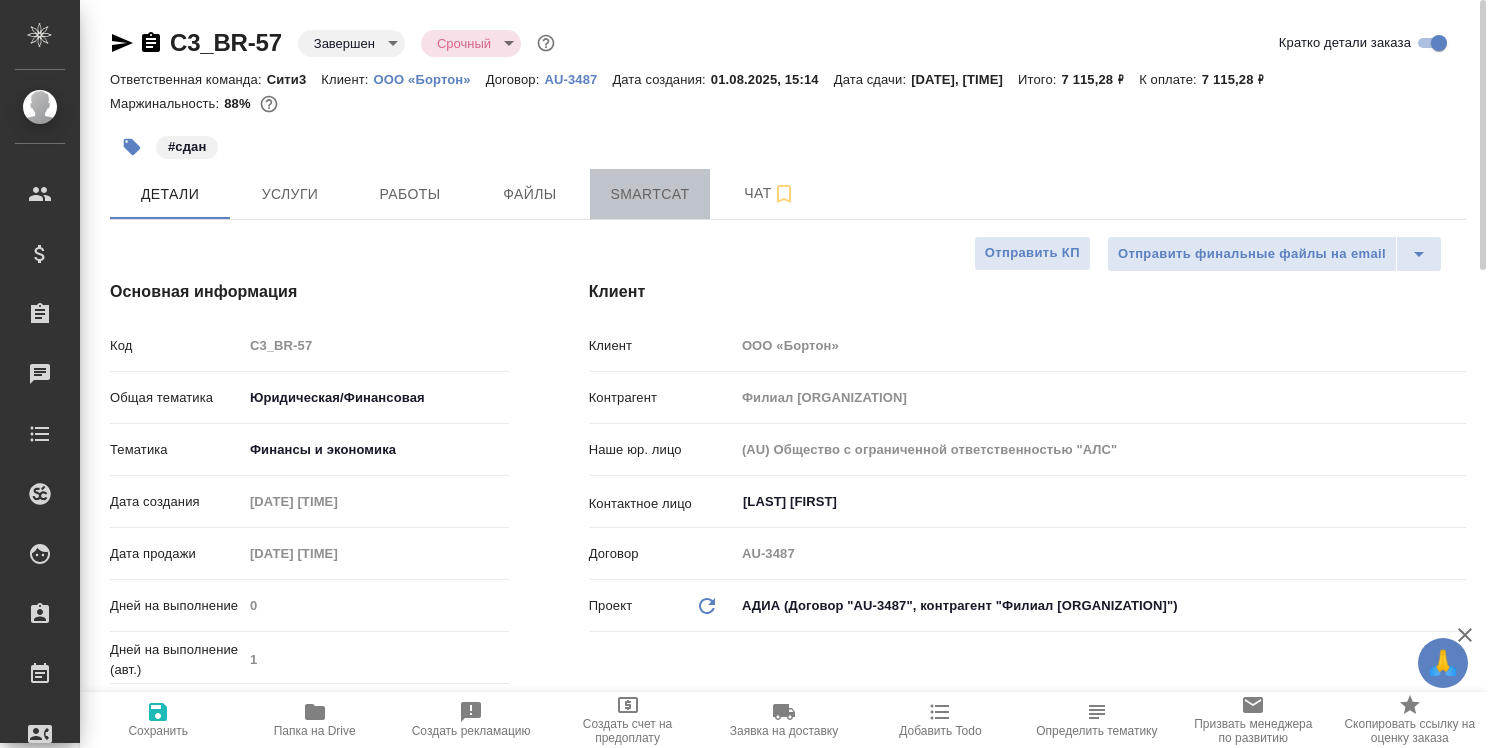 click on "Smartcat" at bounding box center [650, 194] 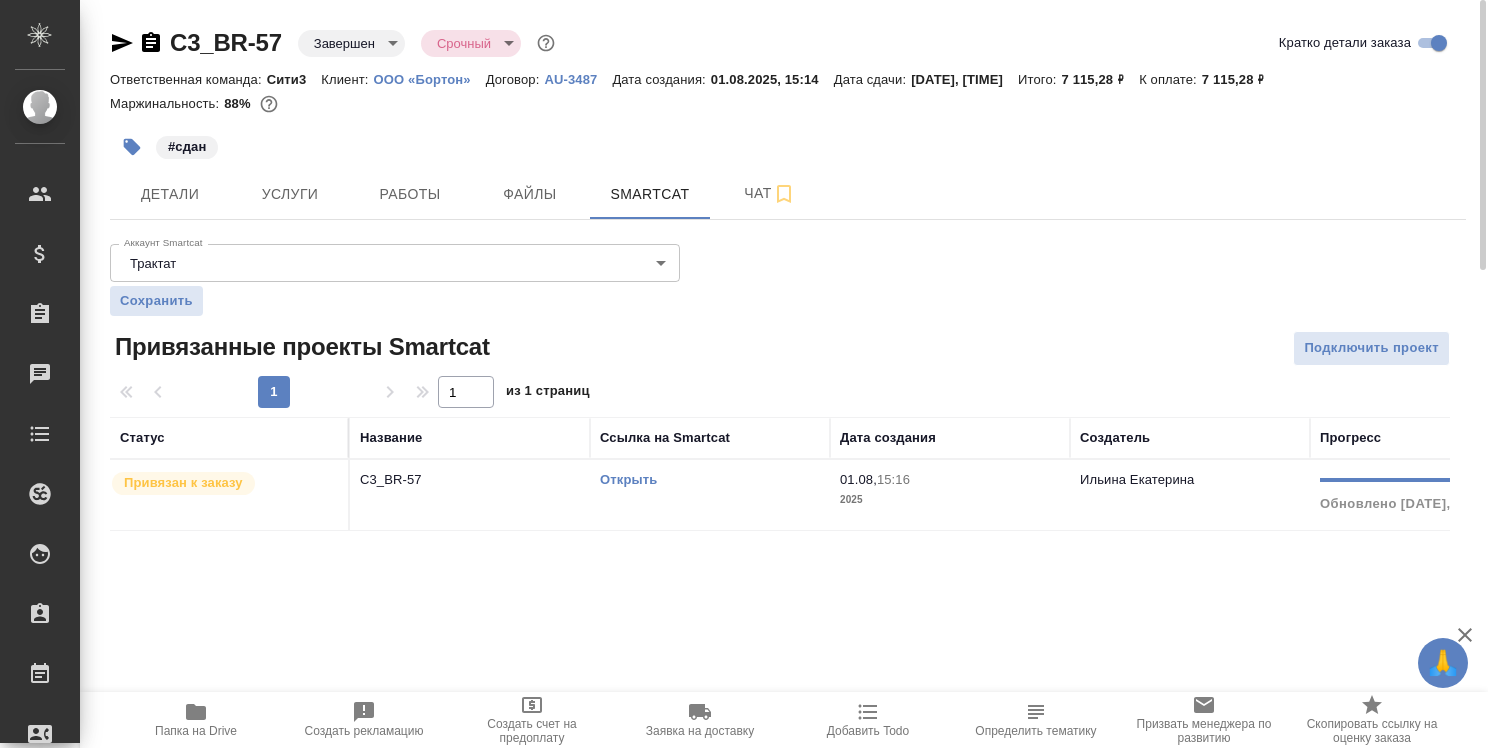 click on "Открыть" at bounding box center [628, 479] 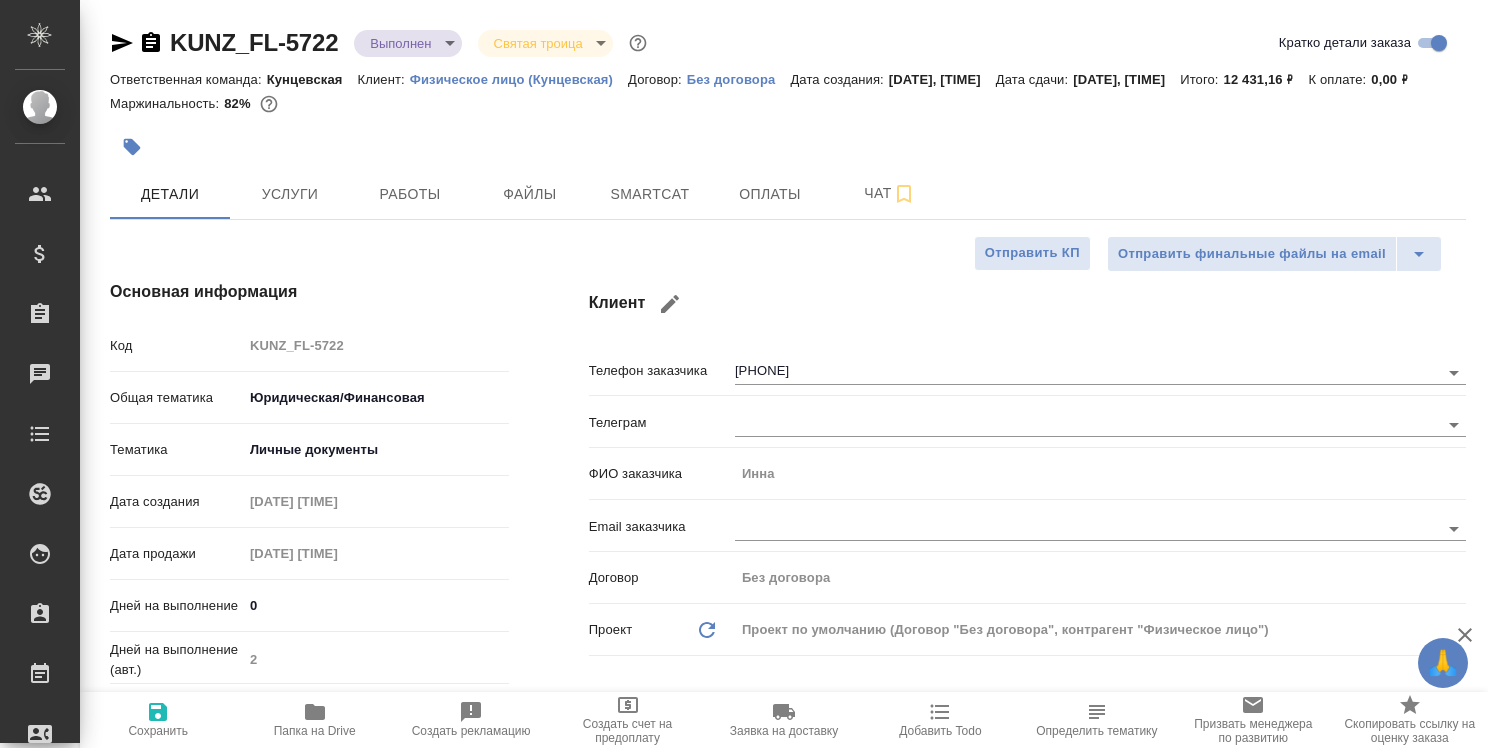 select on "RU" 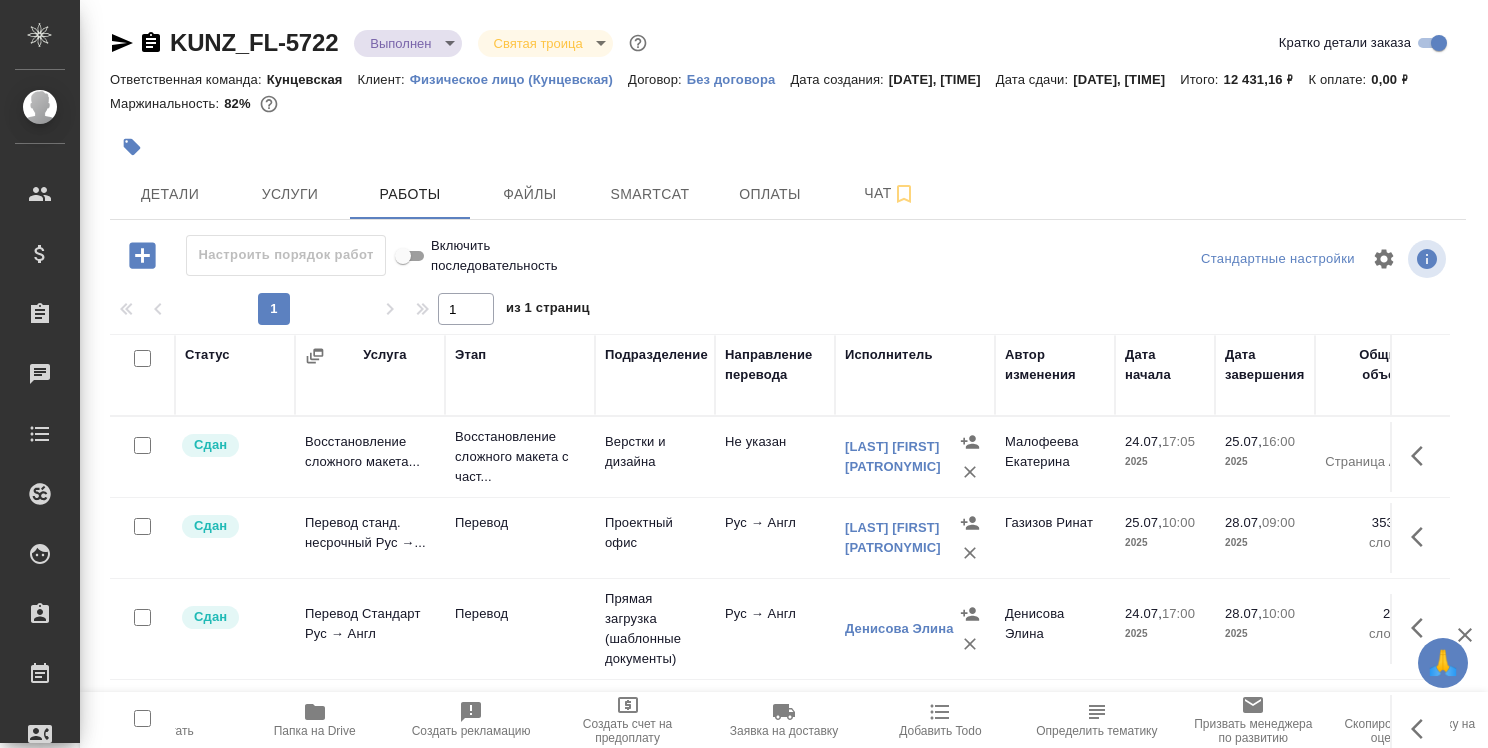 click on "Детали Услуги Работы Файлы Smartcat Оплаты Чат" at bounding box center (788, 194) 